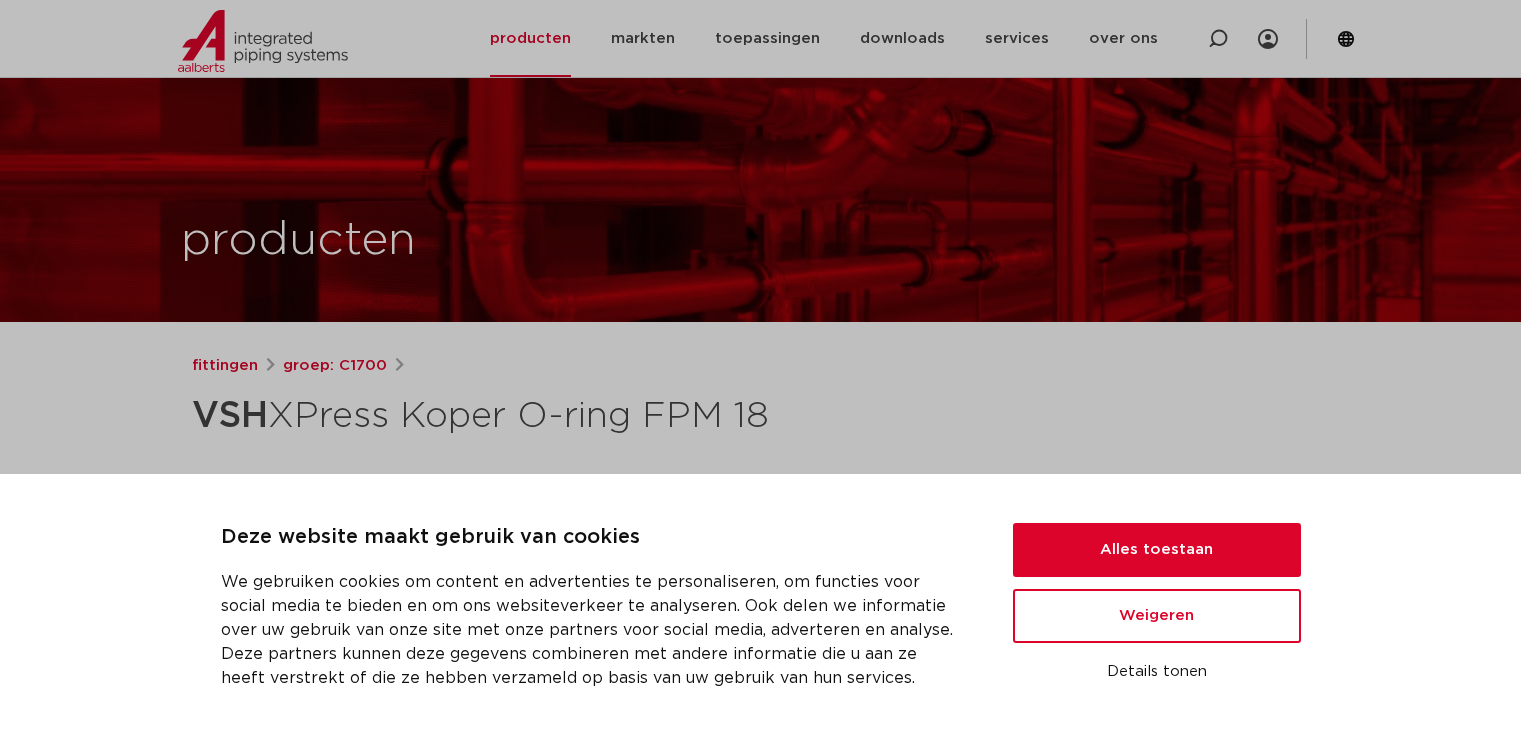 scroll, scrollTop: 271, scrollLeft: 0, axis: vertical 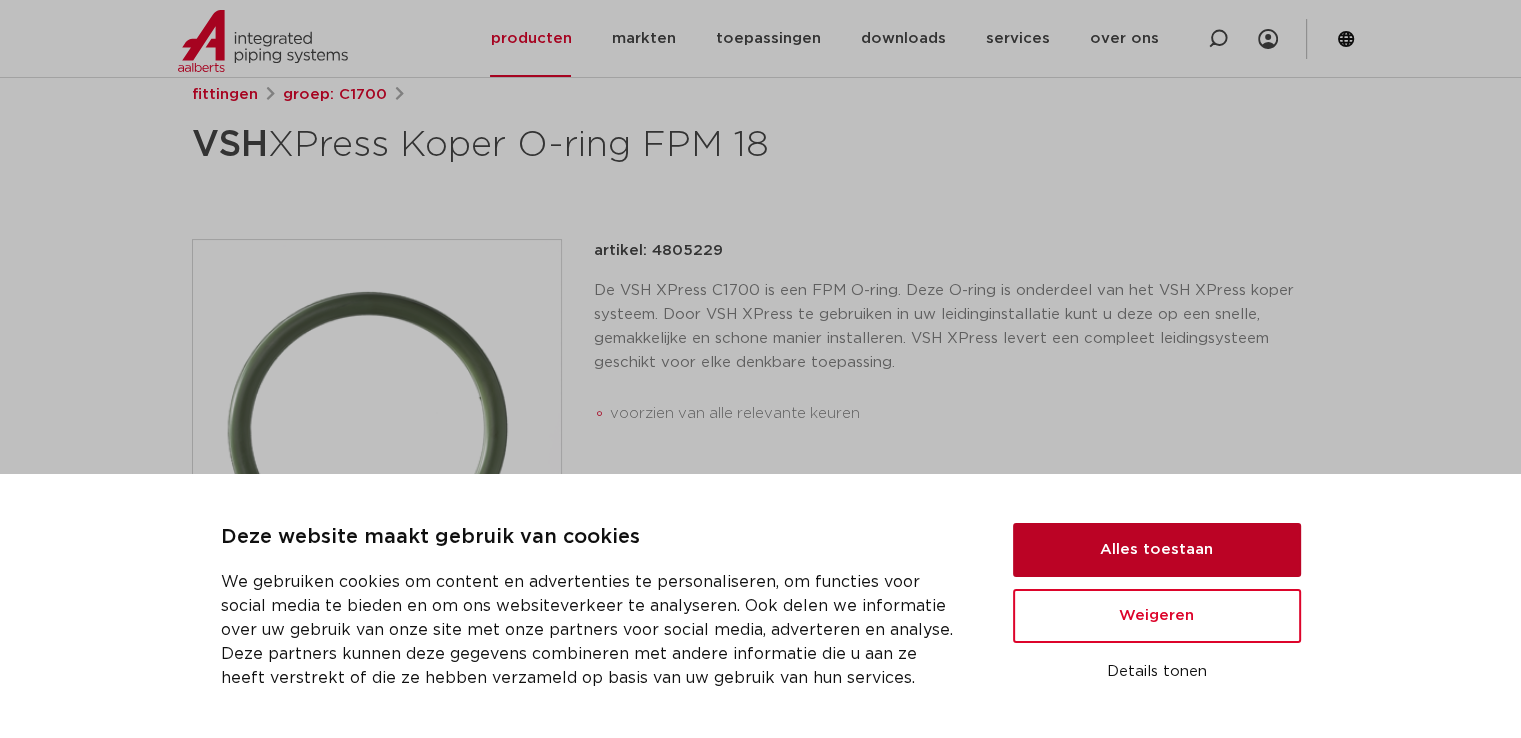 drag, startPoint x: 1151, startPoint y: 559, endPoint x: 1118, endPoint y: 466, distance: 98.681305 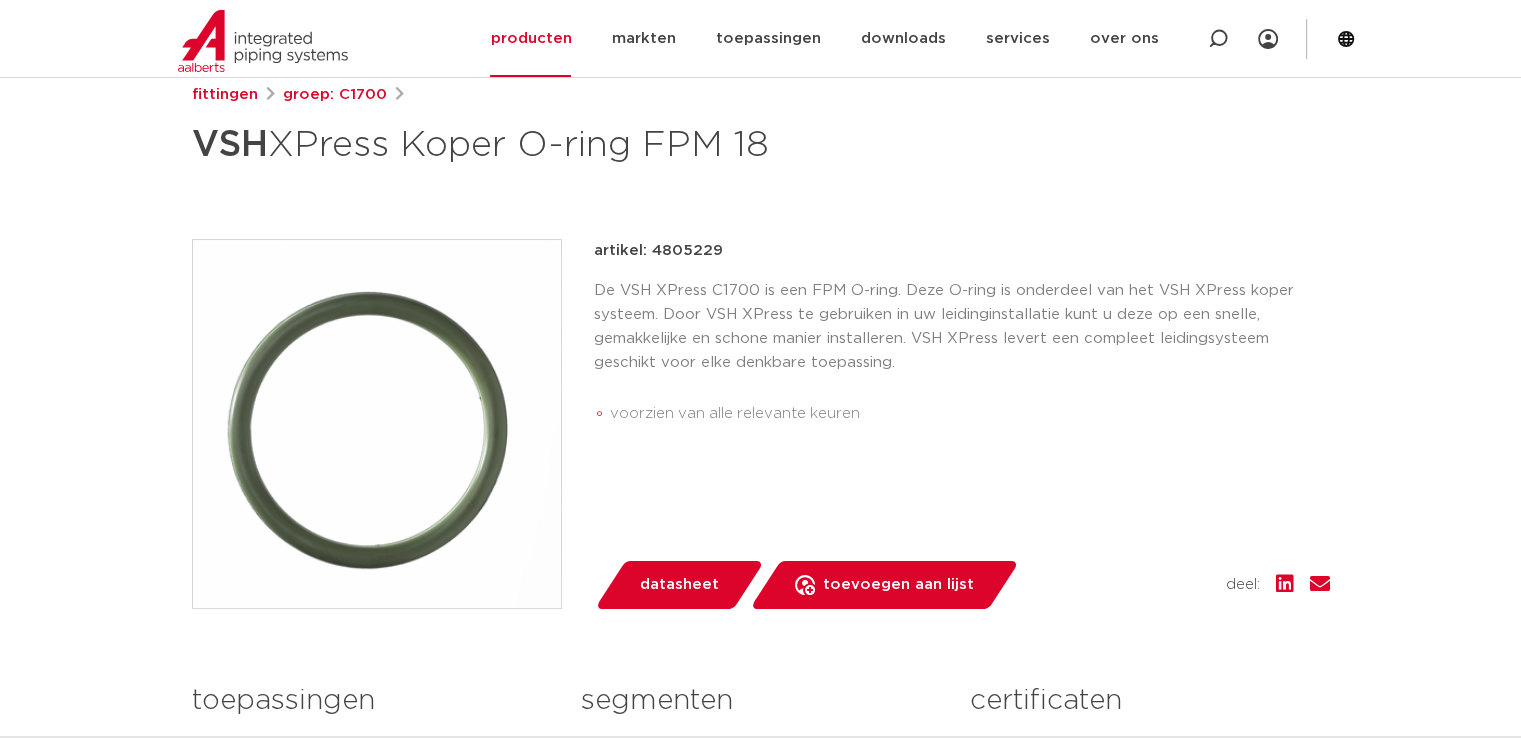 scroll, scrollTop: 0, scrollLeft: 0, axis: both 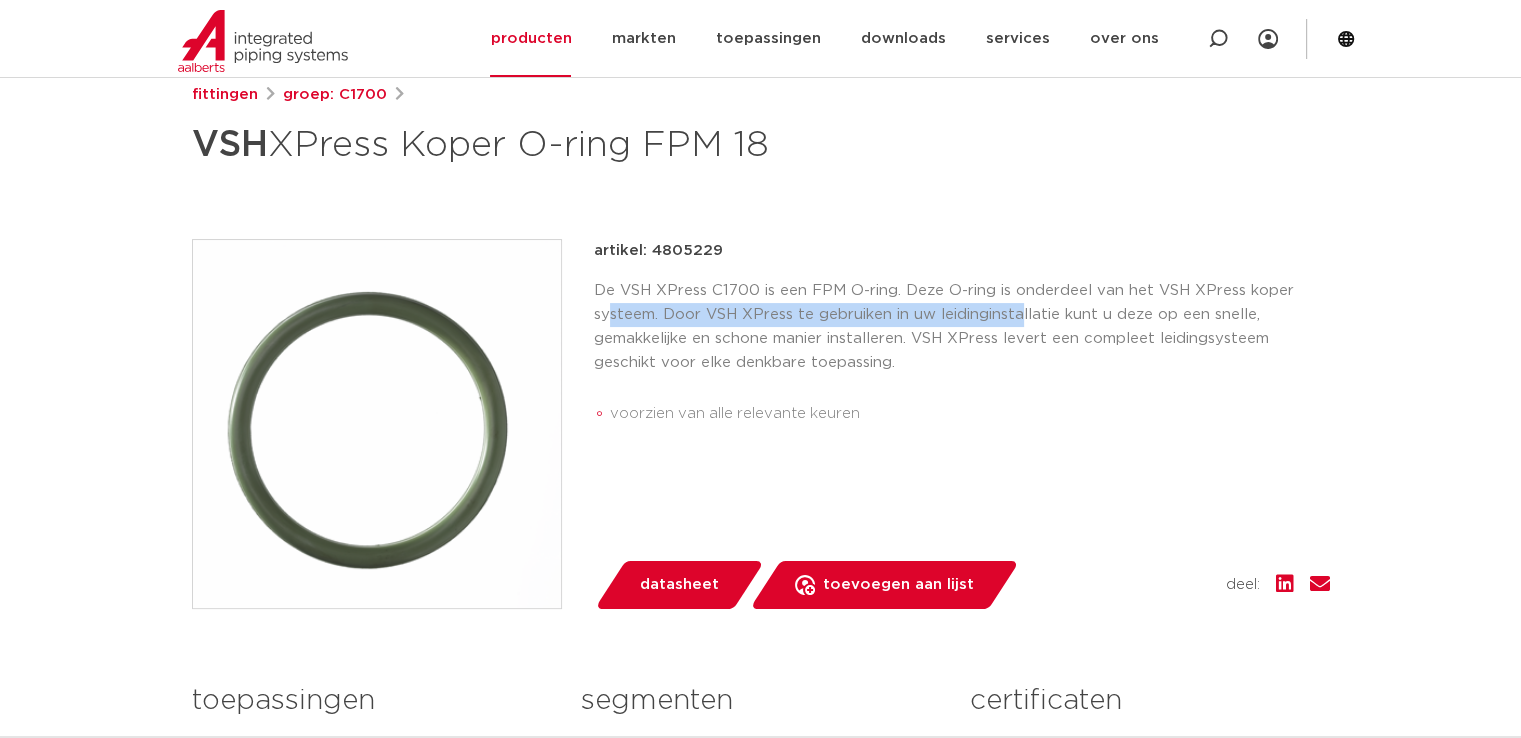 drag, startPoint x: 607, startPoint y: 315, endPoint x: 1024, endPoint y: 309, distance: 417.04315 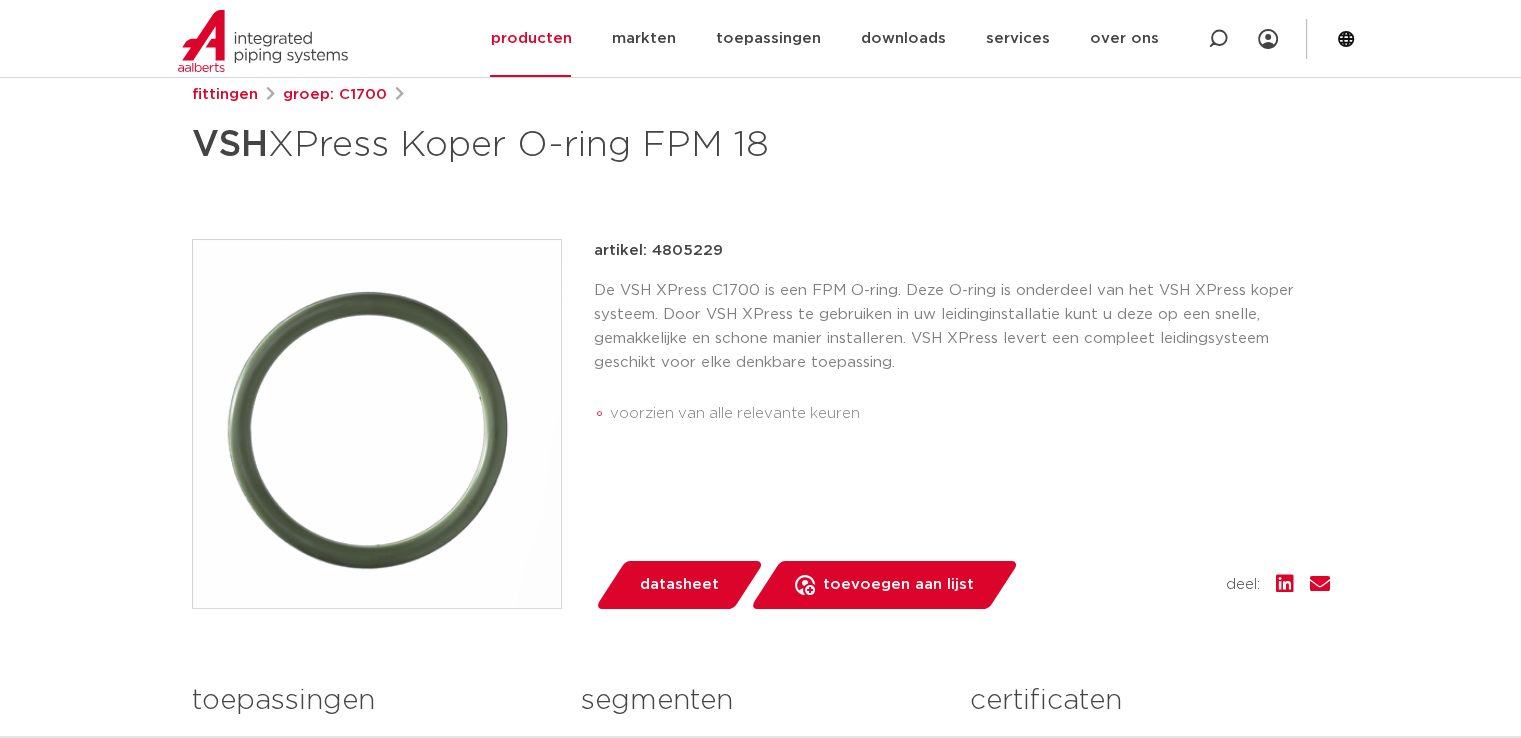 click on "De VSH XPress C1700 is een FPM O-ring. Deze O-ring is onderdeel van het VSH XPress koper systeem. Door VSH XPress te gebruiken in uw leidinginstallatie kunt u deze op een snelle, gemakkelijke en schone manier installeren. VSH XPress levert een compleet leidingsysteem geschikt voor elke denkbare toepassing." at bounding box center [962, 327] 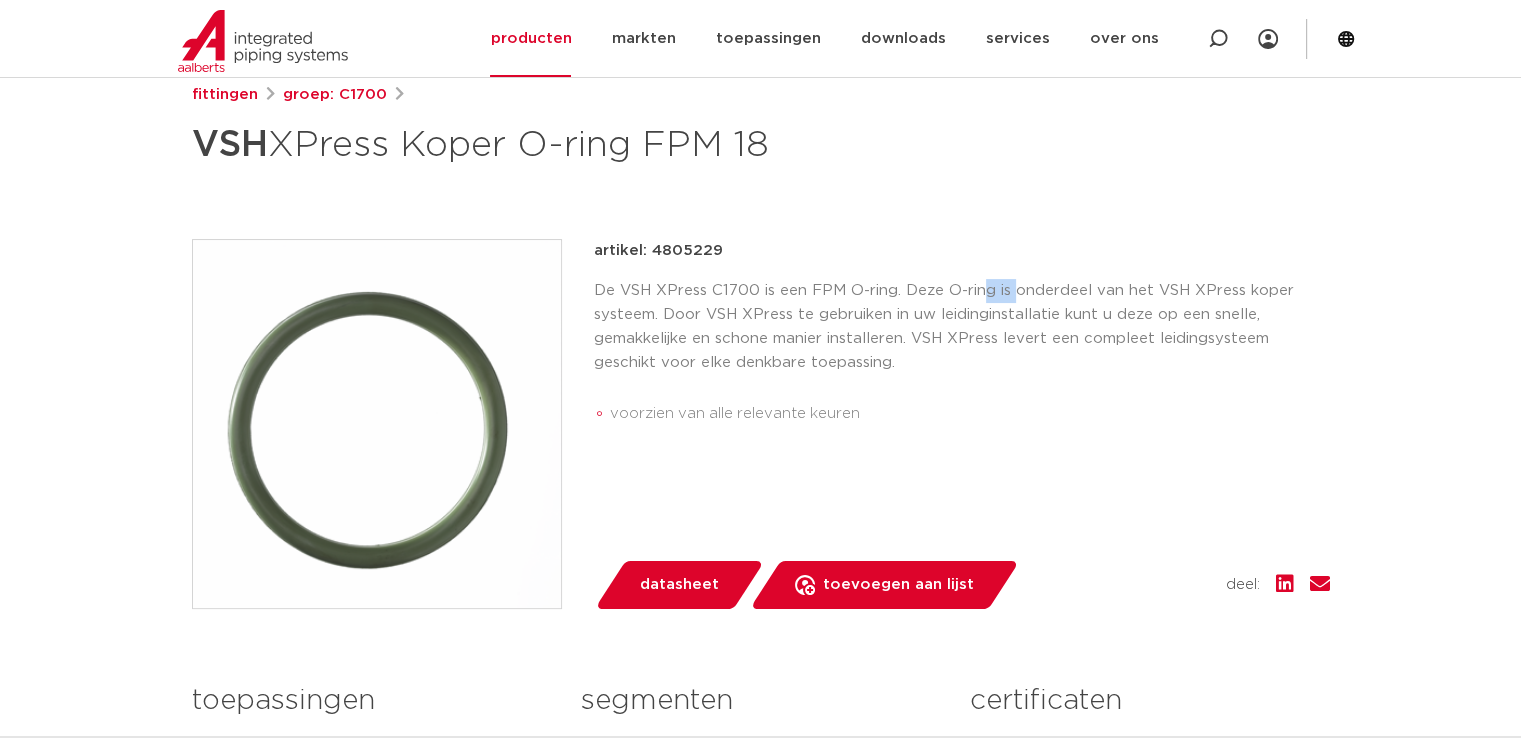 click on "De VSH XPress C1700 is een FPM O-ring. Deze O-ring is onderdeel van het VSH XPress koper systeem. Door VSH XPress te gebruiken in uw leidinginstallatie kunt u deze op een snelle, gemakkelijke en schone manier installeren. VSH XPress levert een compleet leidingsysteem geschikt voor elke denkbare toepassing." at bounding box center (962, 327) 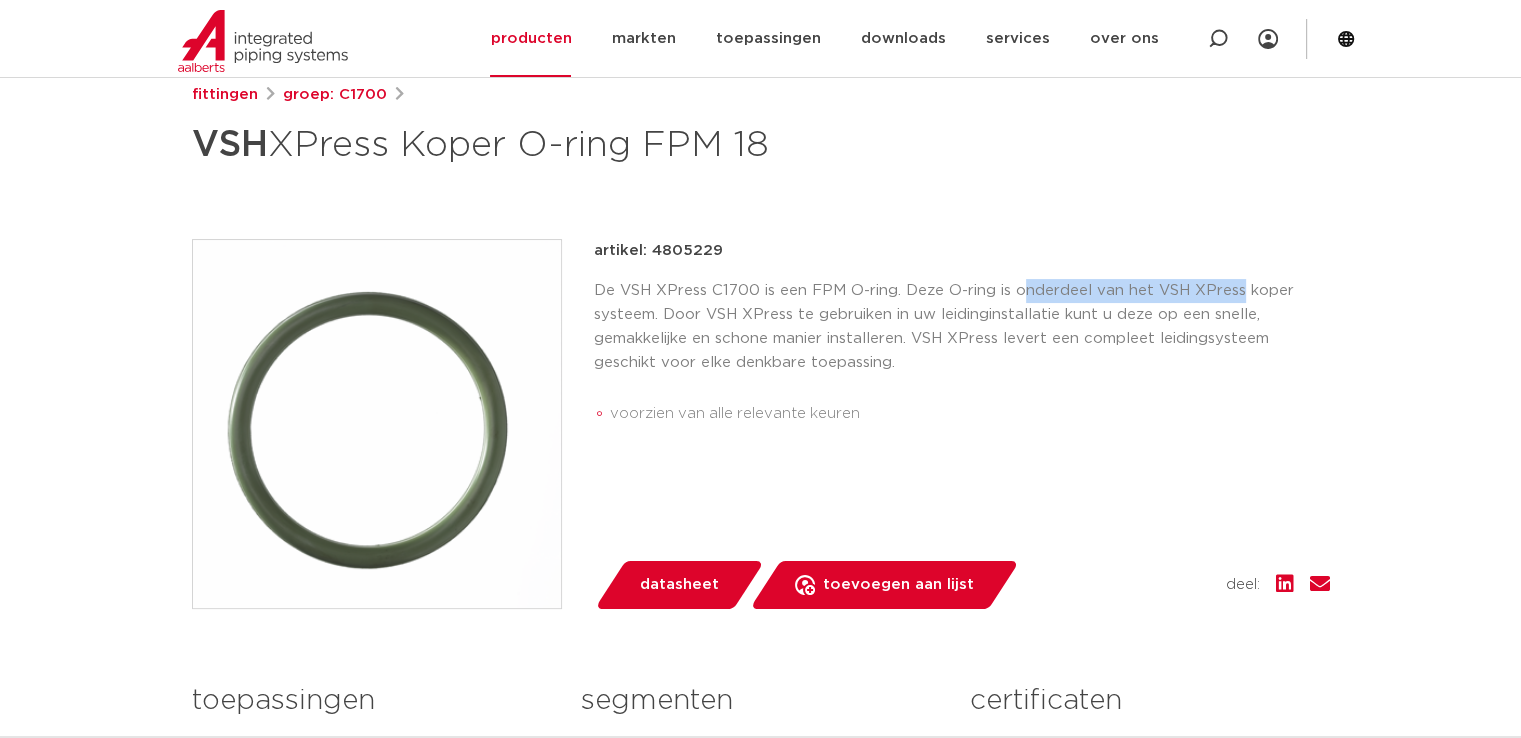drag, startPoint x: 1022, startPoint y: 289, endPoint x: 1240, endPoint y: 281, distance: 218.14674 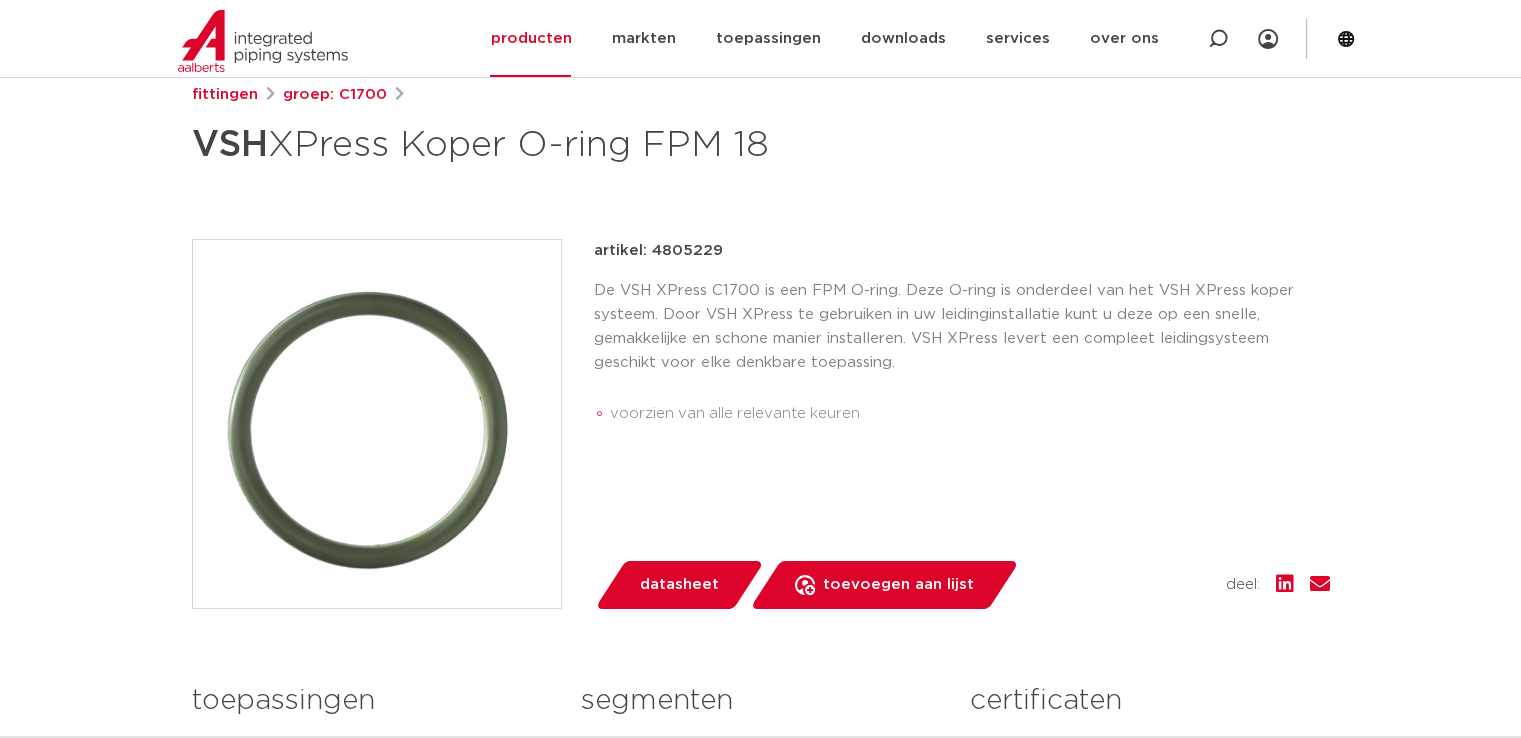 drag, startPoint x: 1248, startPoint y: 281, endPoint x: 1355, endPoint y: 278, distance: 107.042046 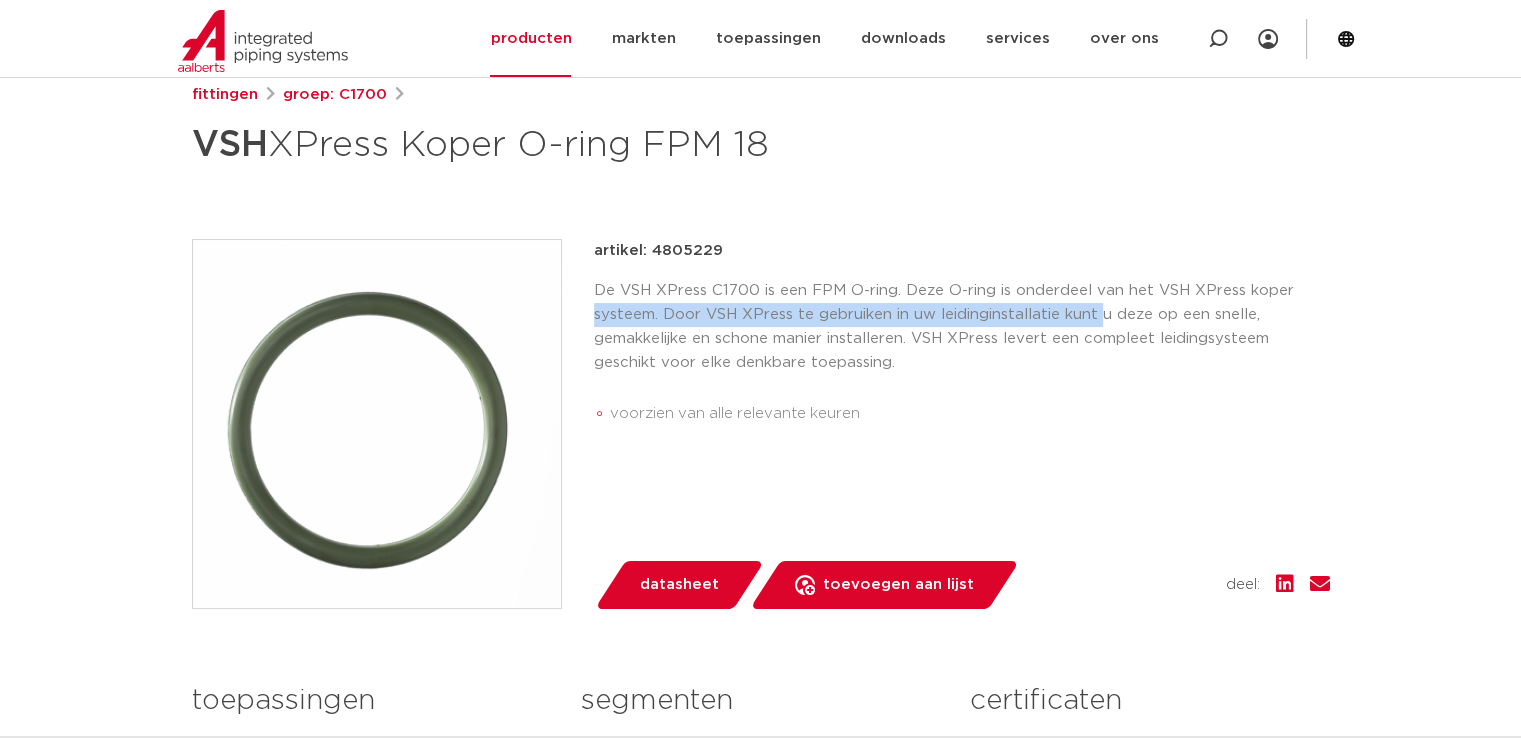 drag, startPoint x: 1355, startPoint y: 278, endPoint x: 1097, endPoint y: 305, distance: 259.40894 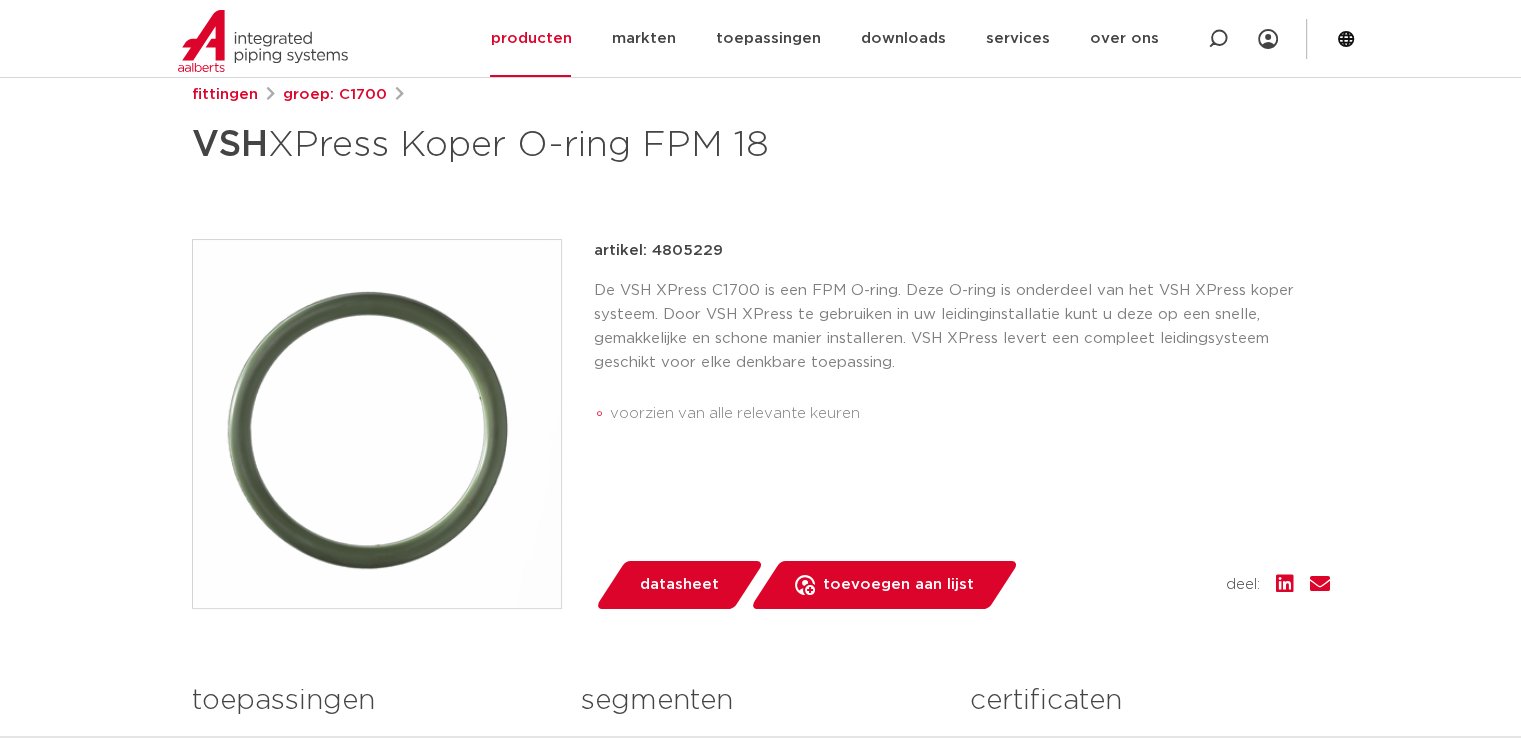 click on "De VSH XPress C1700 is een FPM O-ring. Deze O-ring is onderdeel van het VSH XPress koper systeem. Door VSH XPress te gebruiken in uw leidinginstallatie kunt u deze op een snelle, gemakkelijke en schone manier installeren. VSH XPress levert een compleet leidingsysteem geschikt voor elke denkbare toepassing." at bounding box center (962, 327) 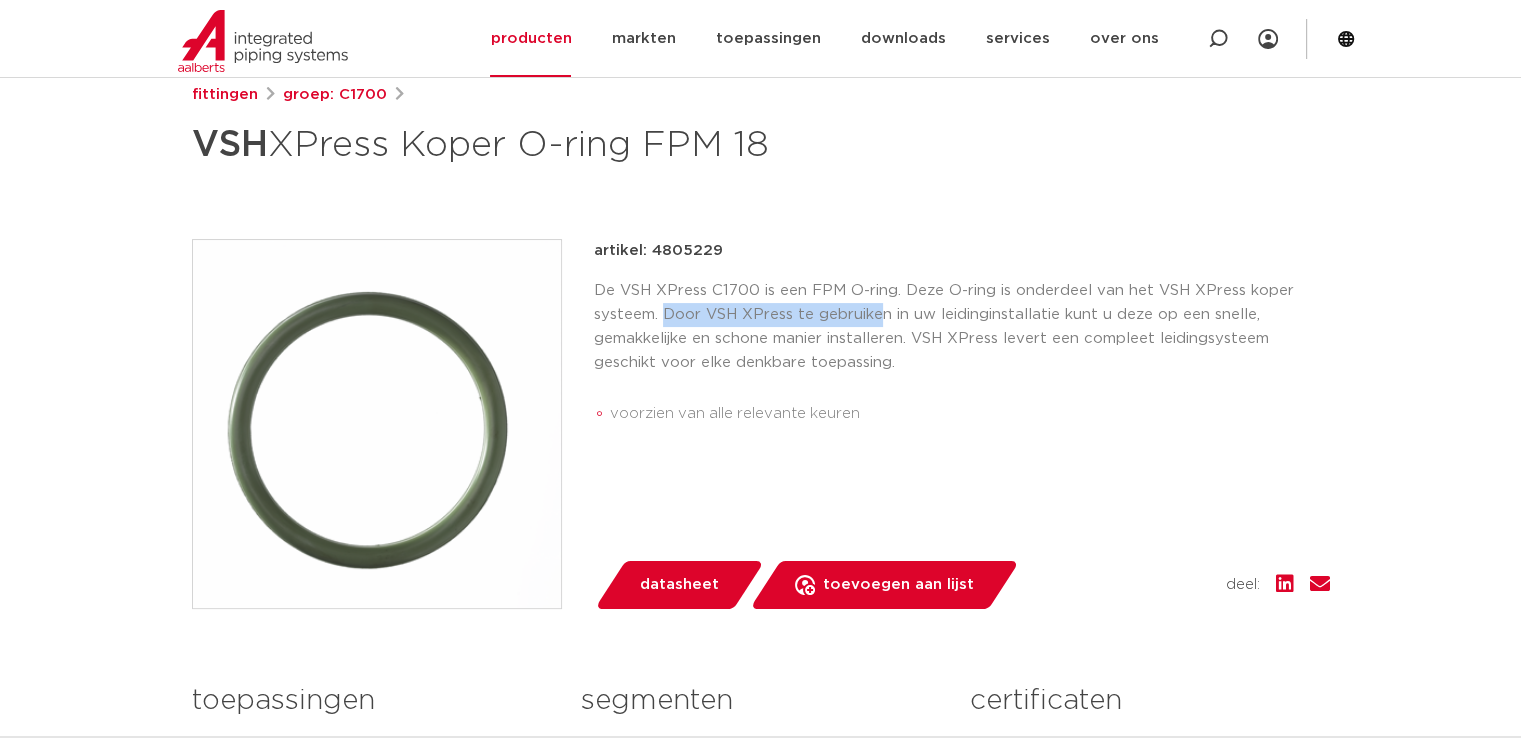 drag, startPoint x: 664, startPoint y: 315, endPoint x: 889, endPoint y: 312, distance: 225.02 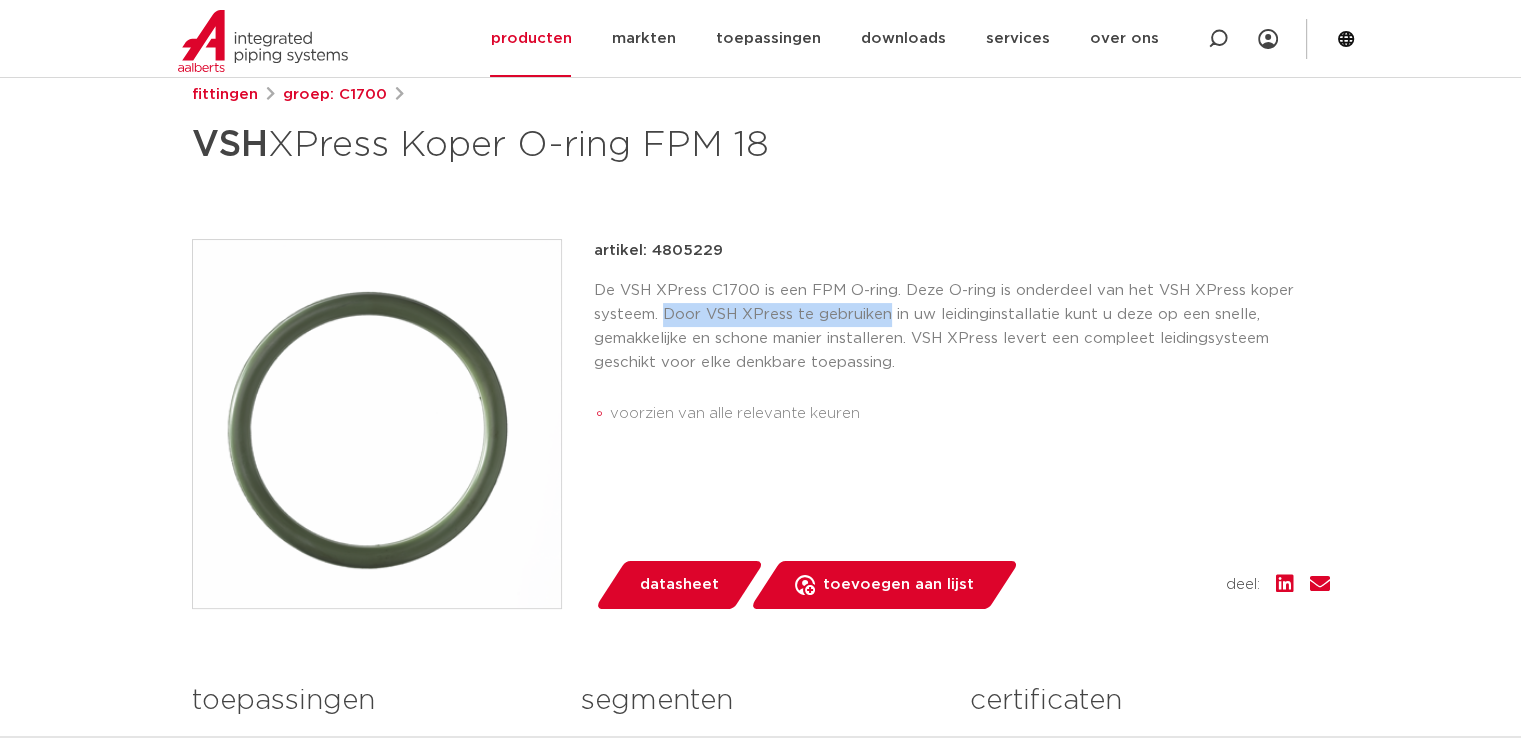 click on "De VSH XPress C1700 is een FPM O-ring. Deze O-ring is onderdeel van het VSH XPress koper systeem. Door VSH XPress te gebruiken in uw leidinginstallatie kunt u deze op een snelle, gemakkelijke en schone manier installeren. VSH XPress levert een compleet leidingsysteem geschikt voor elke denkbare toepassing." at bounding box center [962, 327] 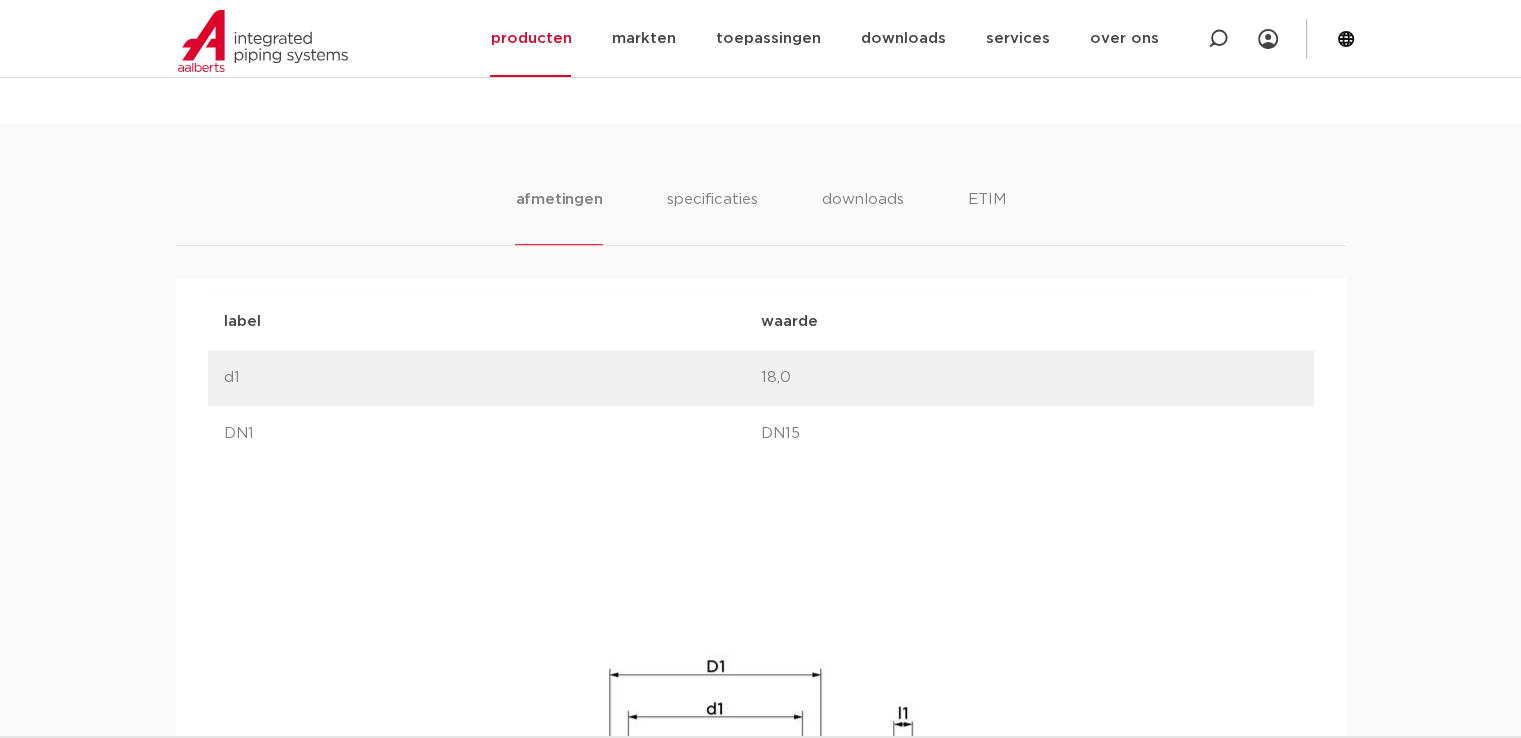 scroll, scrollTop: 1171, scrollLeft: 0, axis: vertical 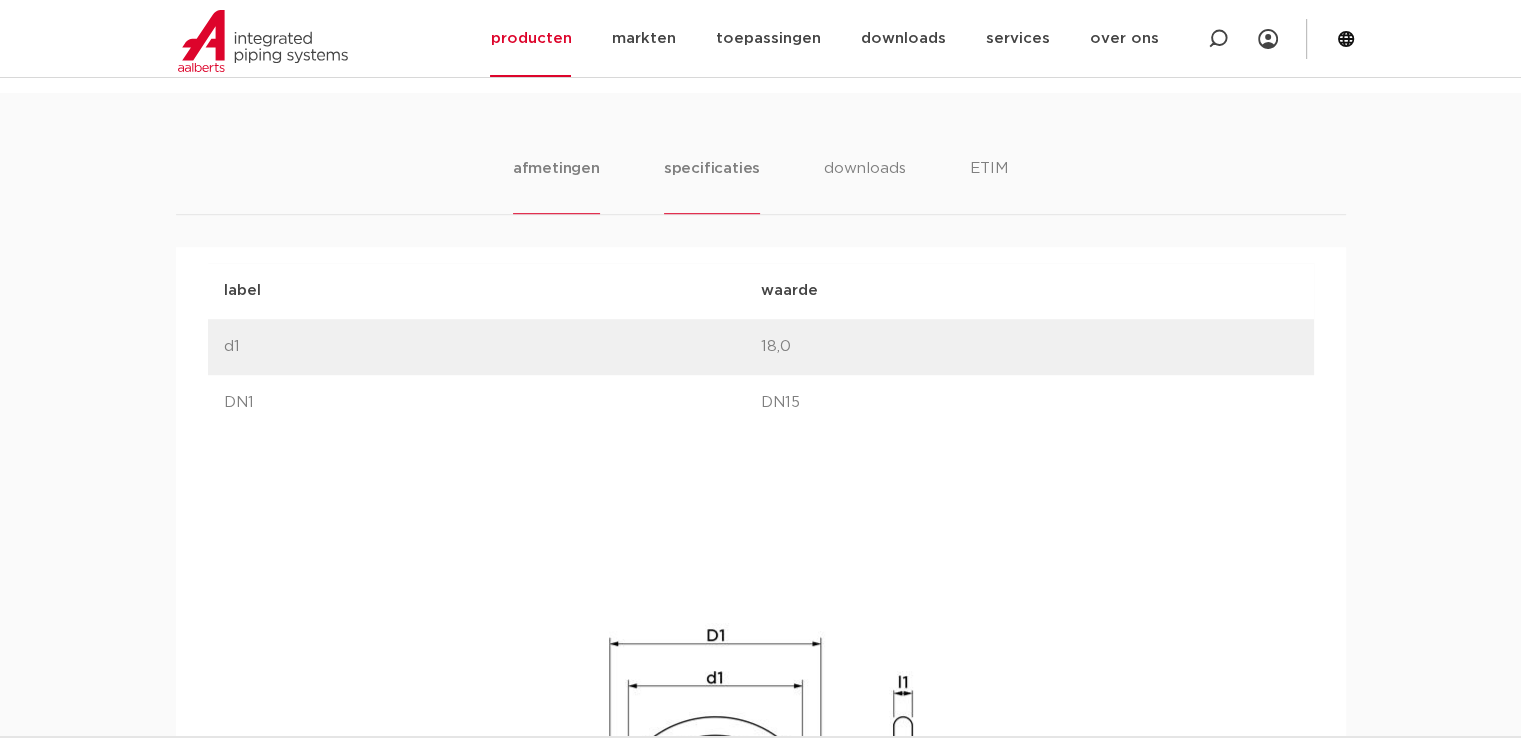 click on "specificaties" at bounding box center (712, 185) 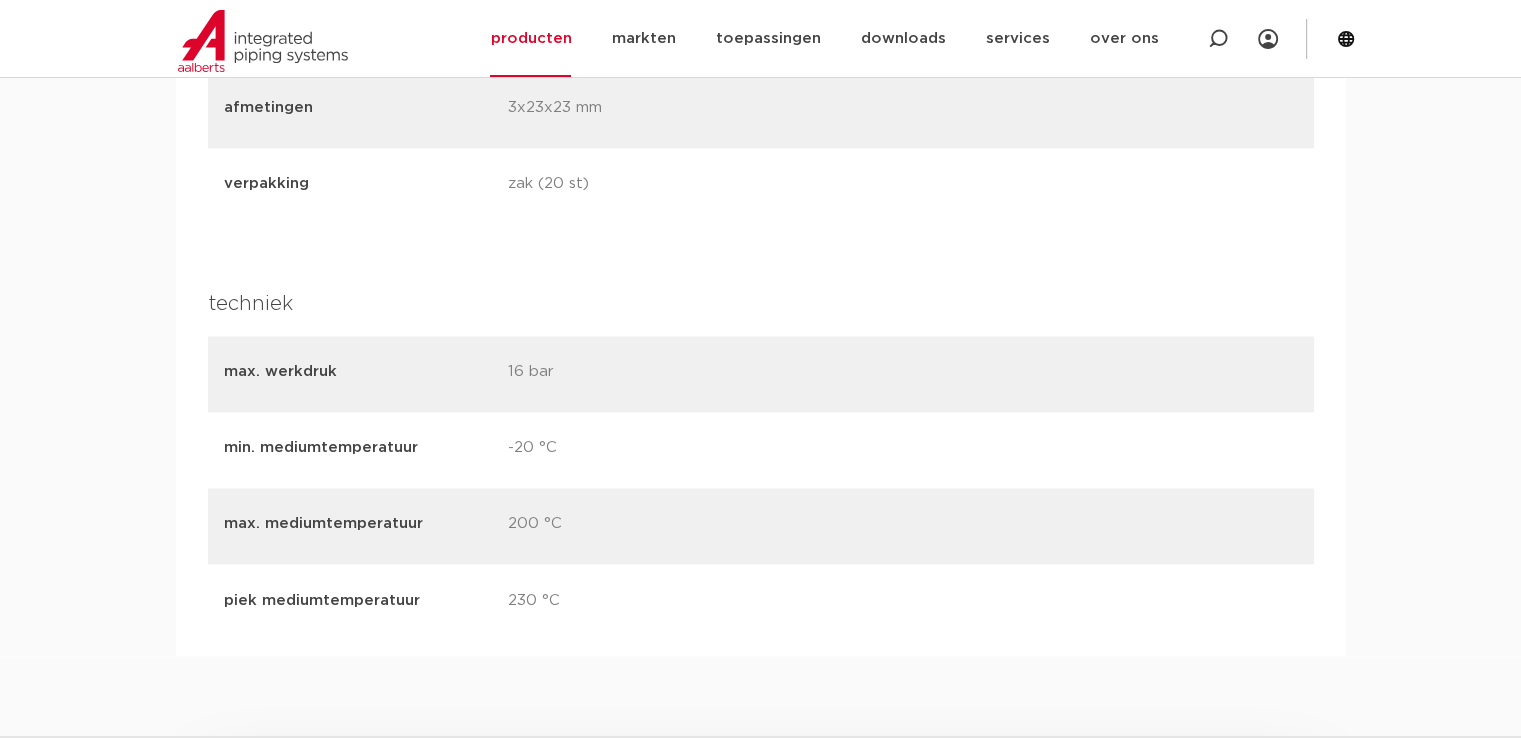 scroll, scrollTop: 3271, scrollLeft: 0, axis: vertical 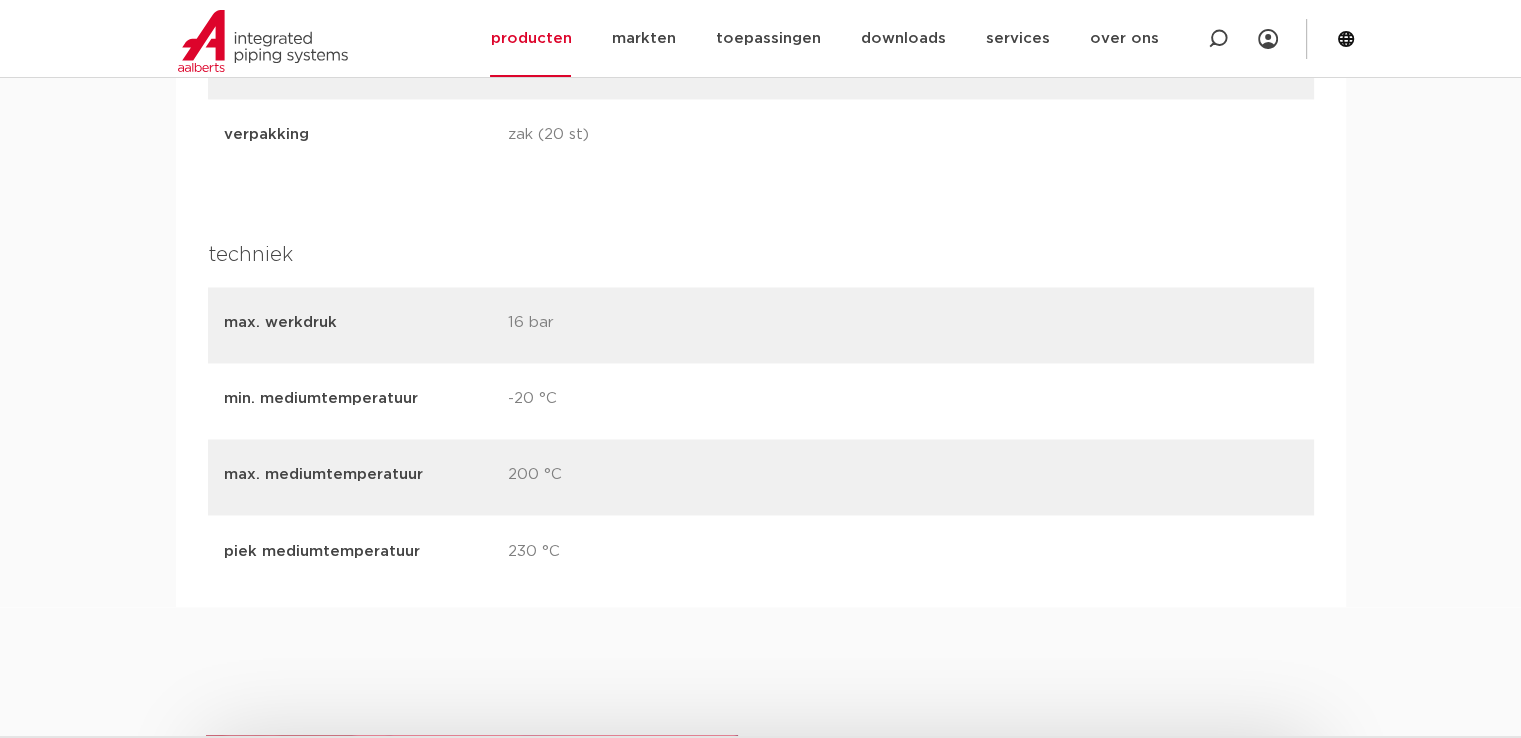 drag, startPoint x: 519, startPoint y: 377, endPoint x: 581, endPoint y: 400, distance: 66.12866 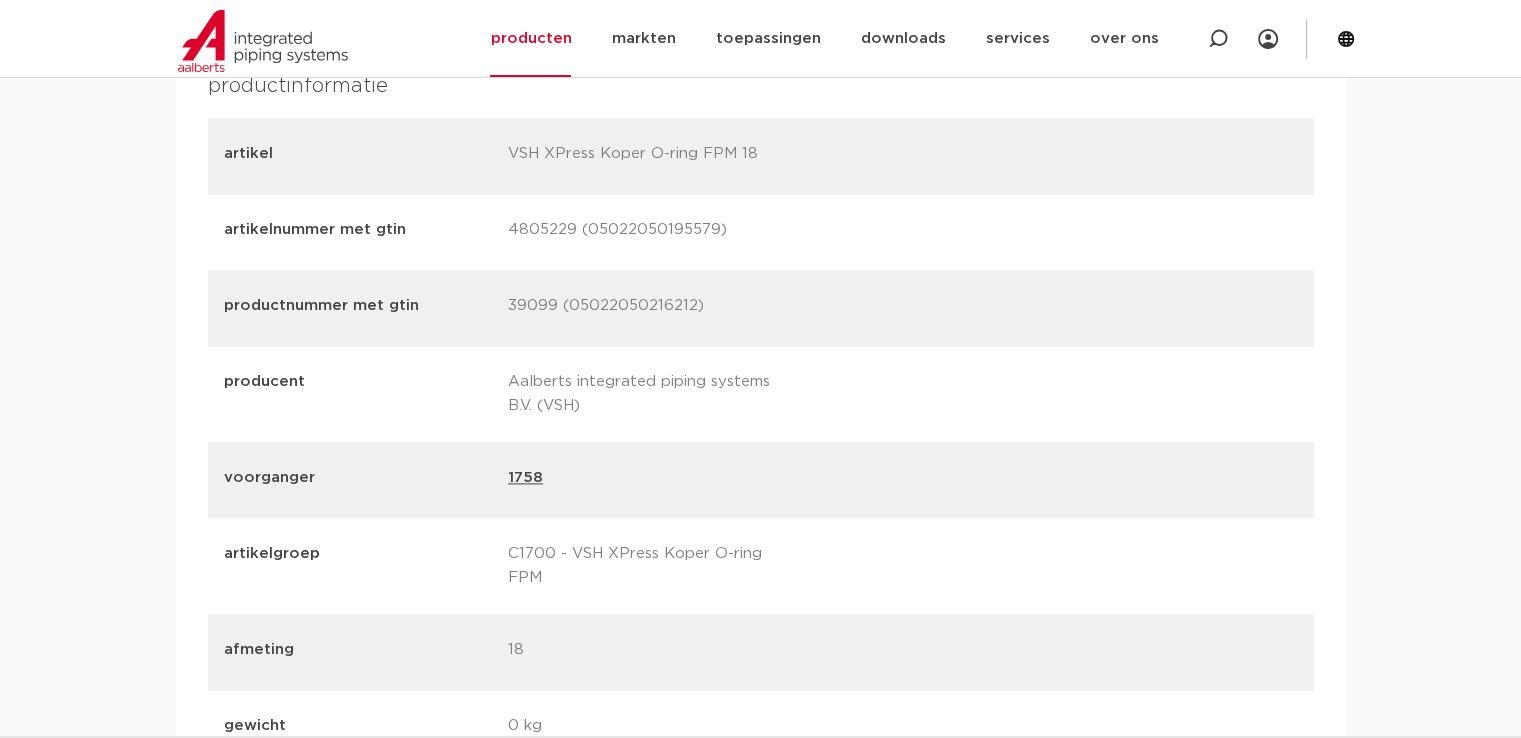 scroll, scrollTop: 2525, scrollLeft: 0, axis: vertical 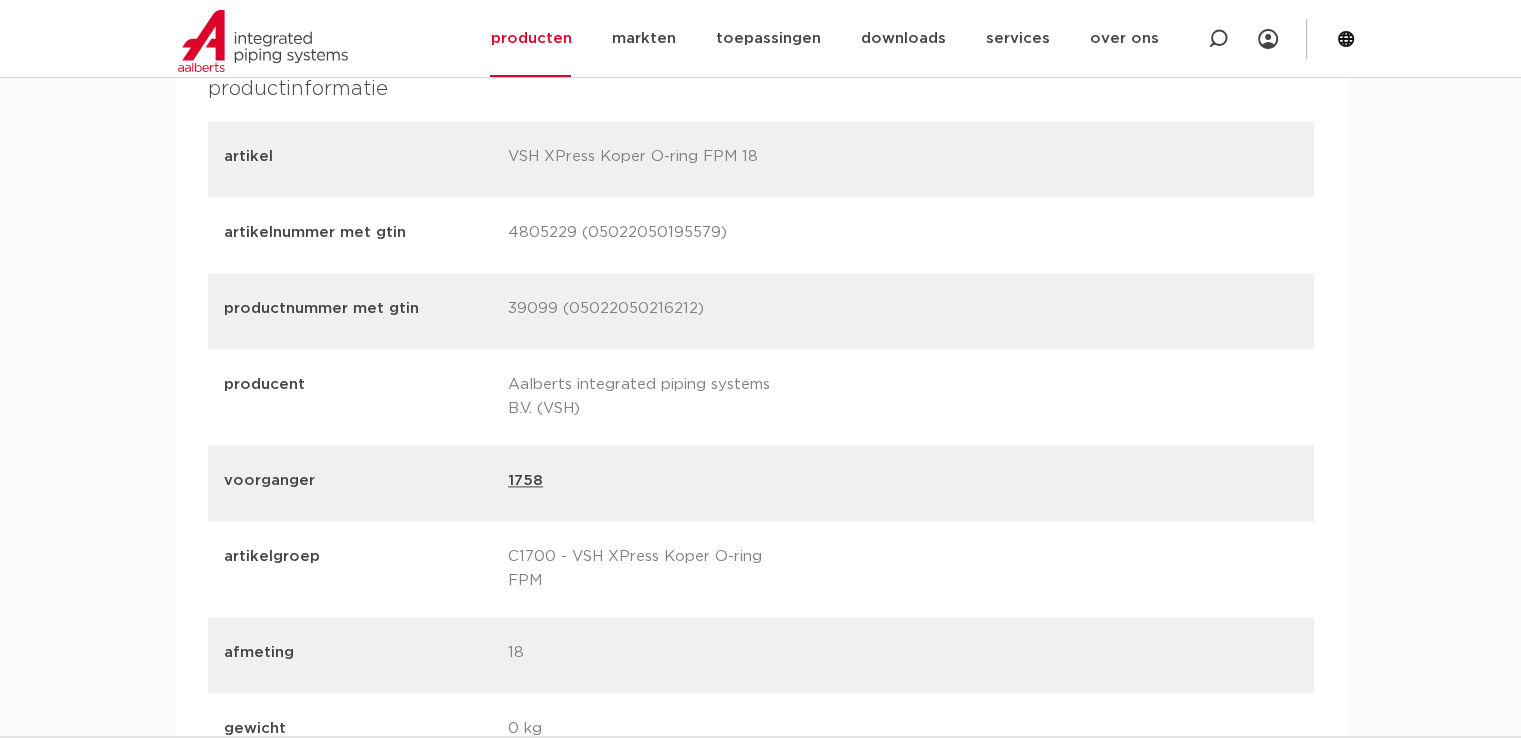 drag, startPoint x: 556, startPoint y: 561, endPoint x: 296, endPoint y: 403, distance: 304.24332 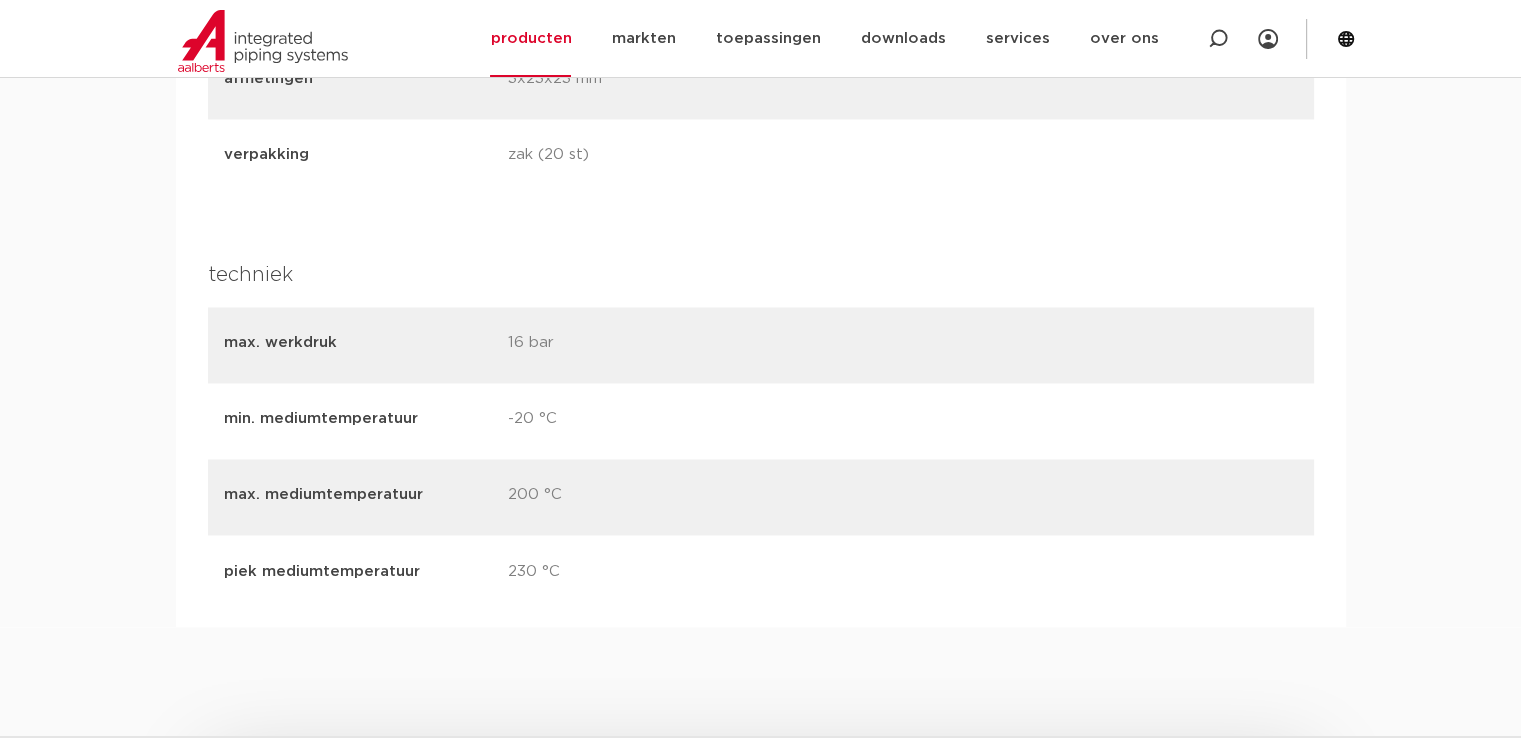 scroll, scrollTop: 3325, scrollLeft: 0, axis: vertical 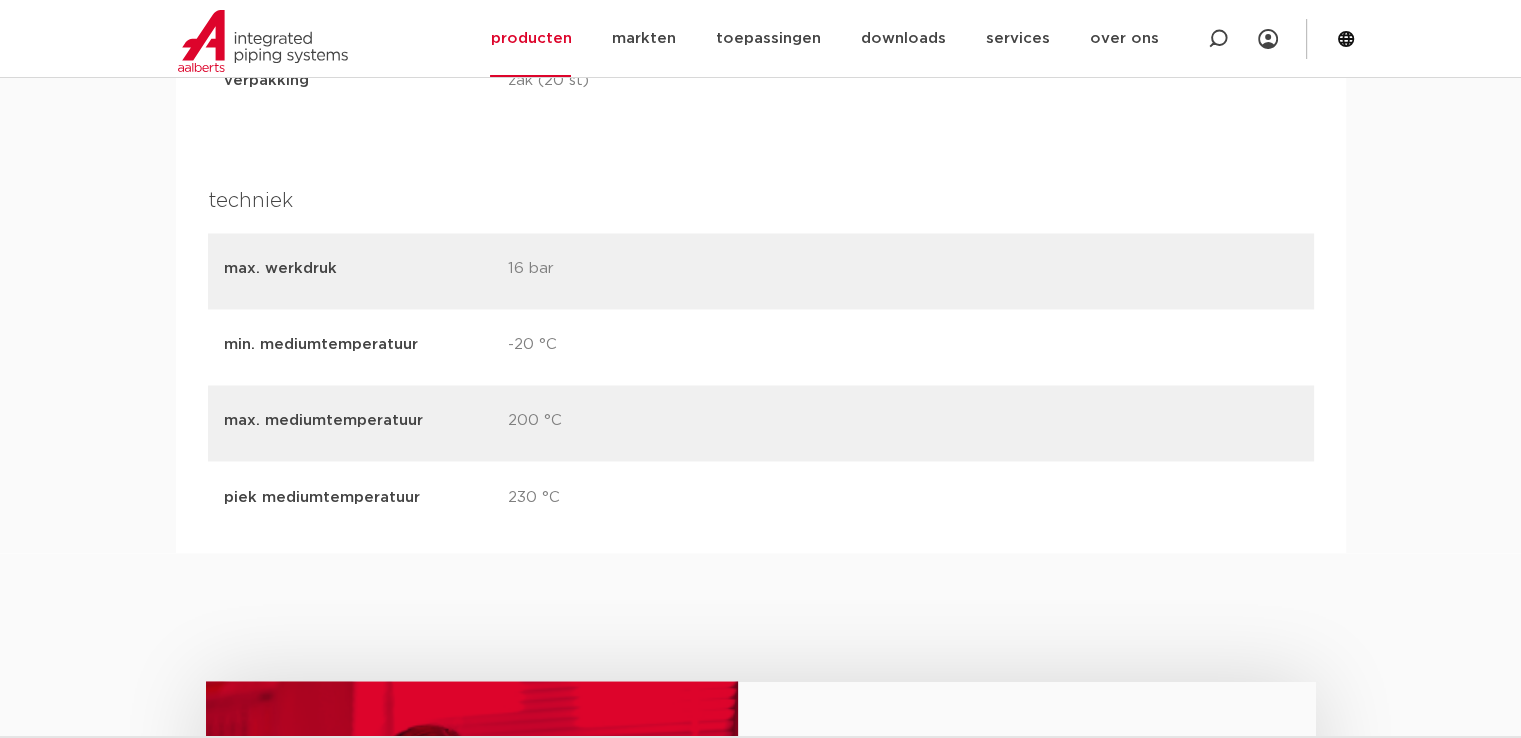 drag, startPoint x: 214, startPoint y: 312, endPoint x: 632, endPoint y: 317, distance: 418.0299 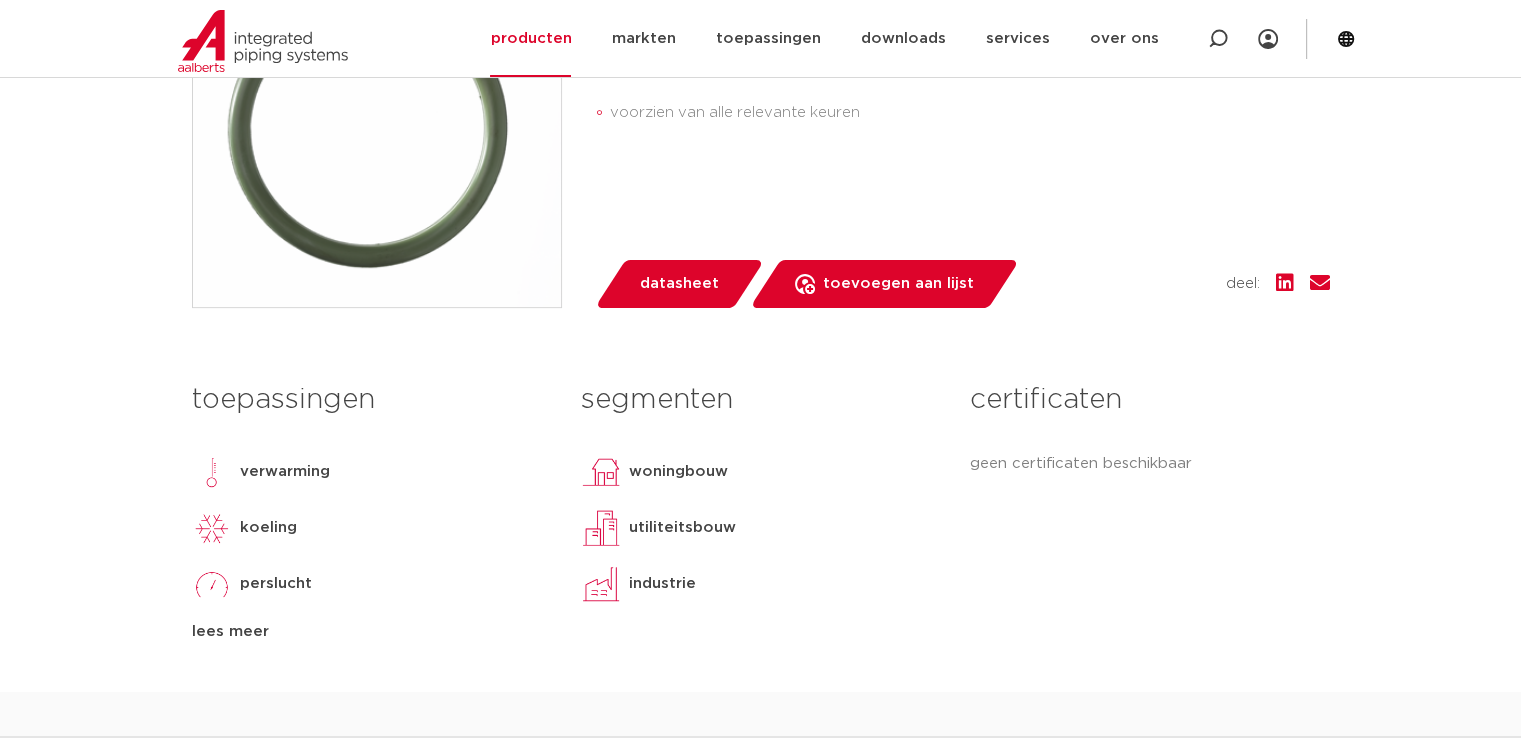 scroll, scrollTop: 525, scrollLeft: 0, axis: vertical 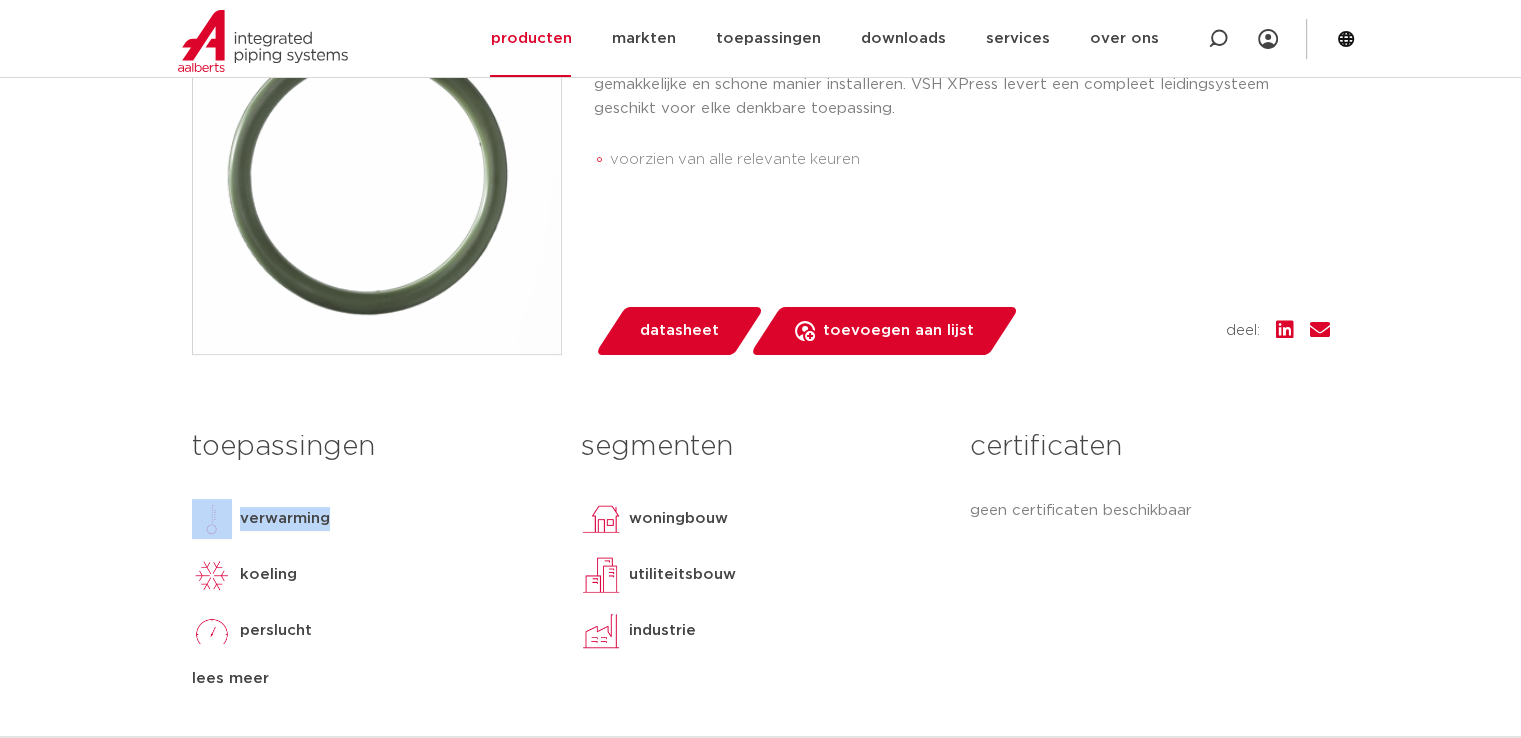drag, startPoint x: 151, startPoint y: 516, endPoint x: 372, endPoint y: 537, distance: 221.9955 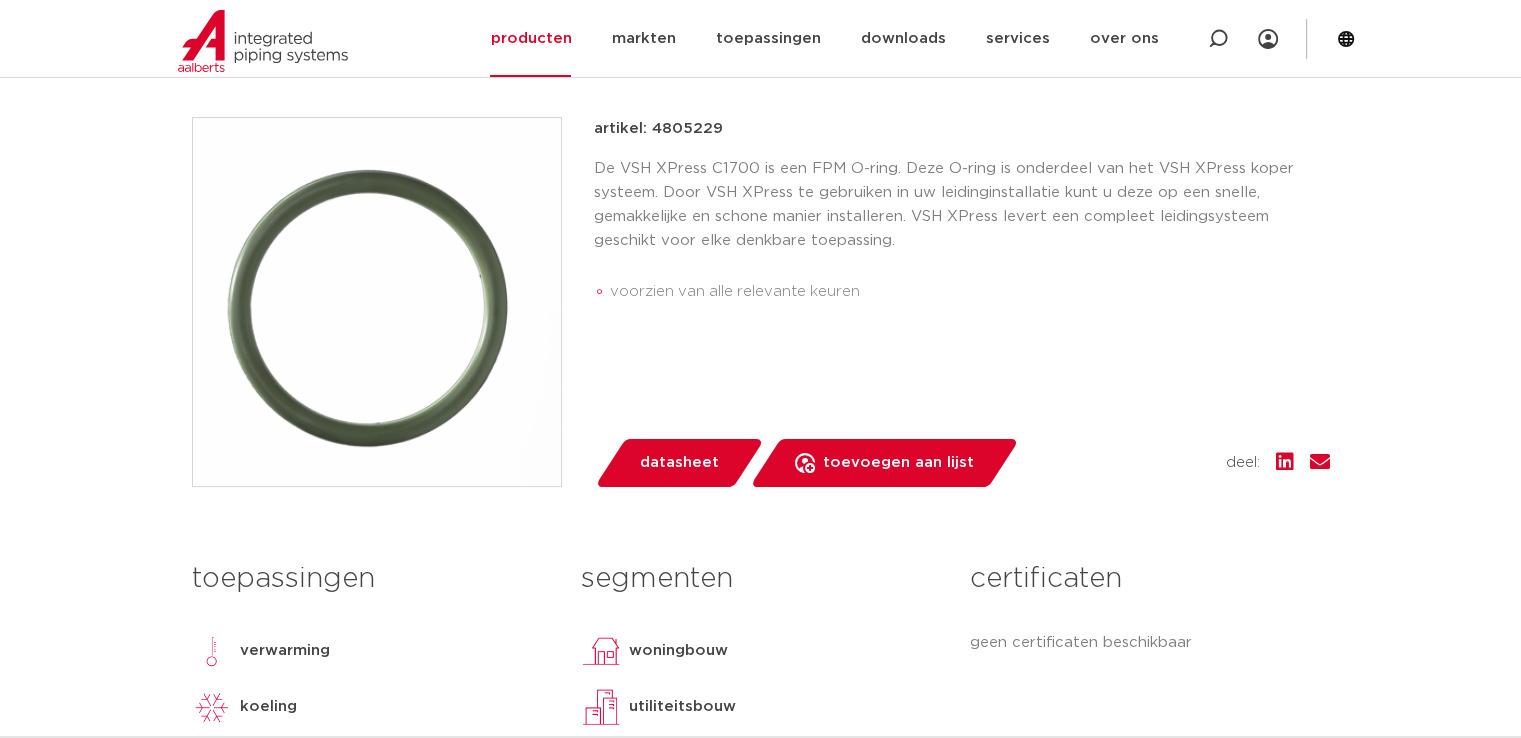 scroll, scrollTop: 525, scrollLeft: 0, axis: vertical 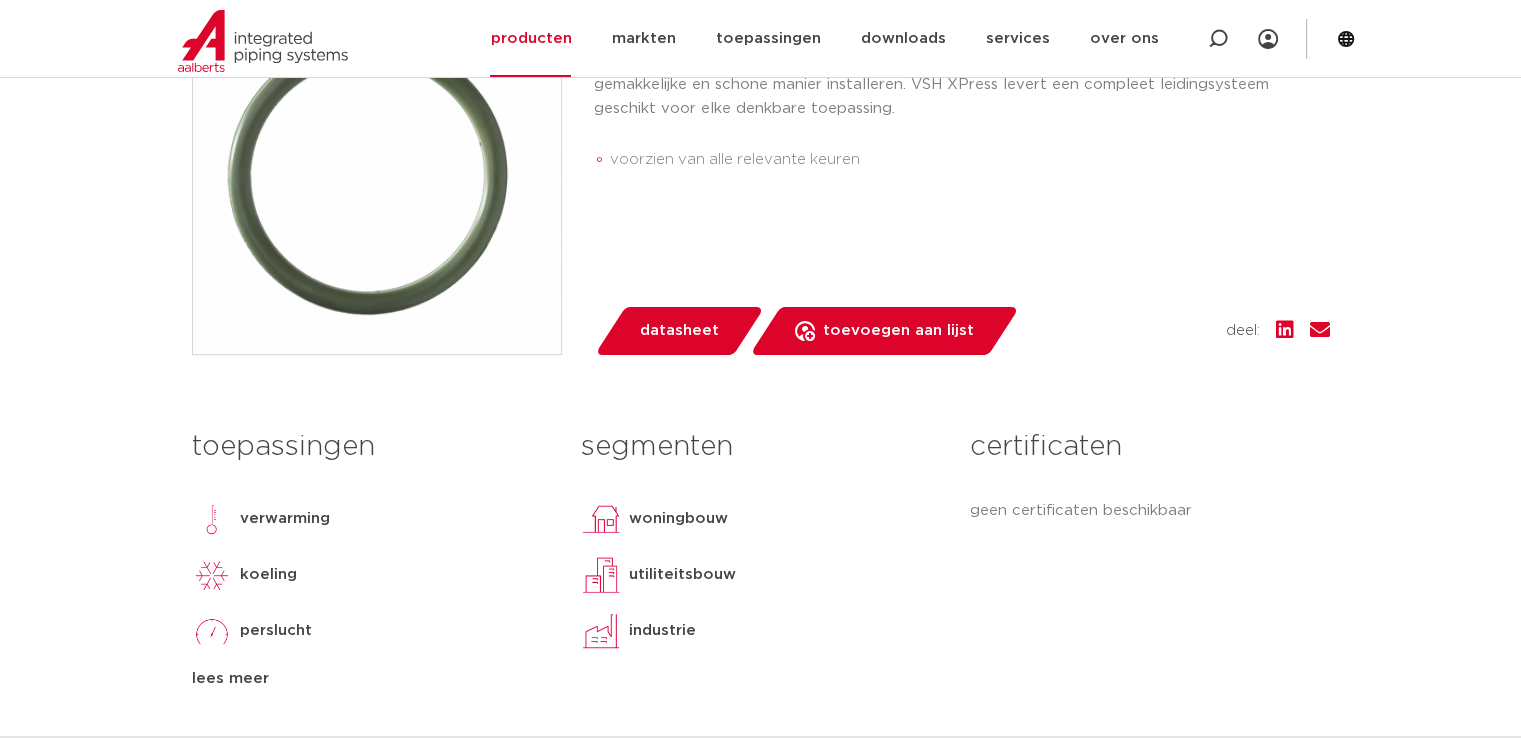 click on "toepassingen
verwarming
koeling
perslucht
solar installatie
vacuüm
lees meer
lees minder" at bounding box center [371, 555] 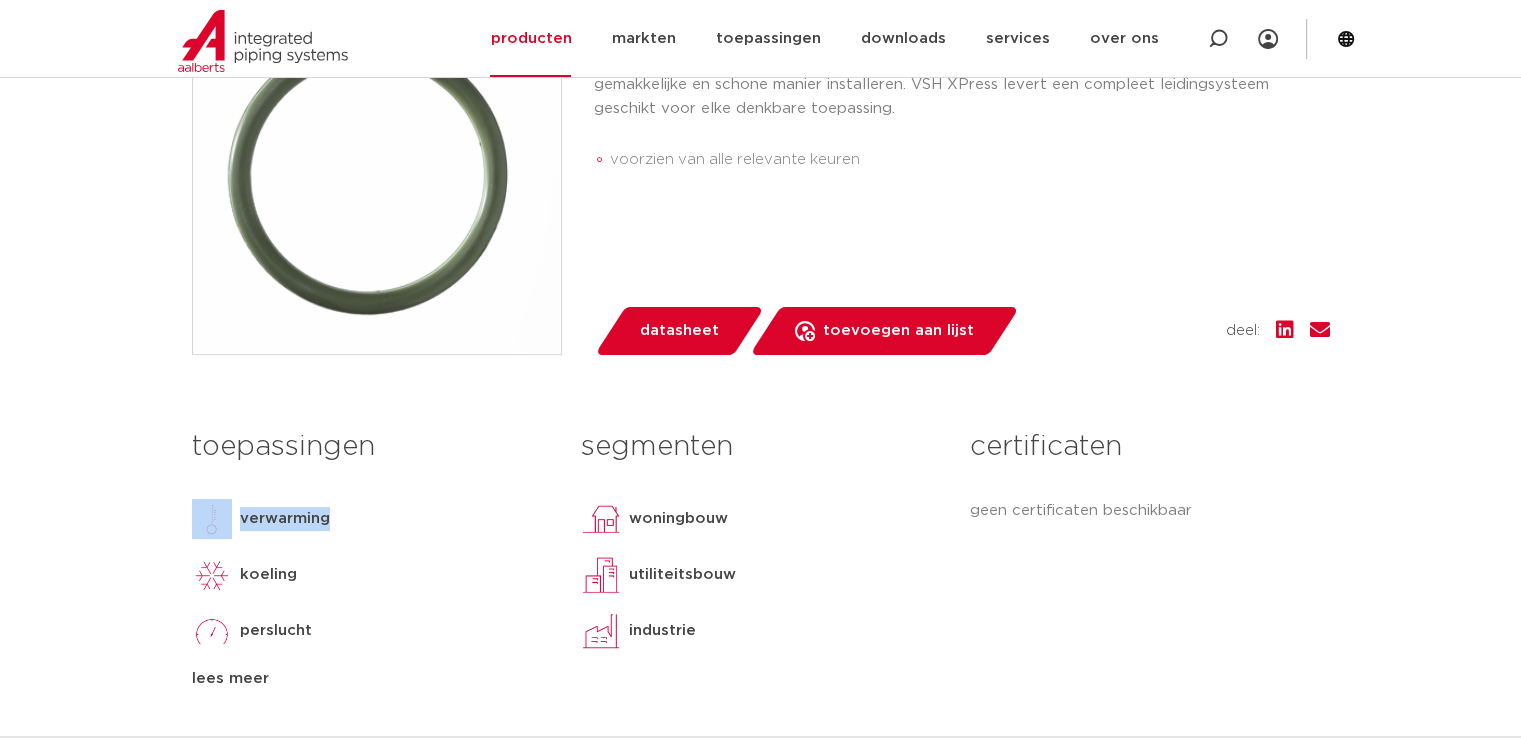 drag, startPoint x: 185, startPoint y: 517, endPoint x: 498, endPoint y: 517, distance: 313 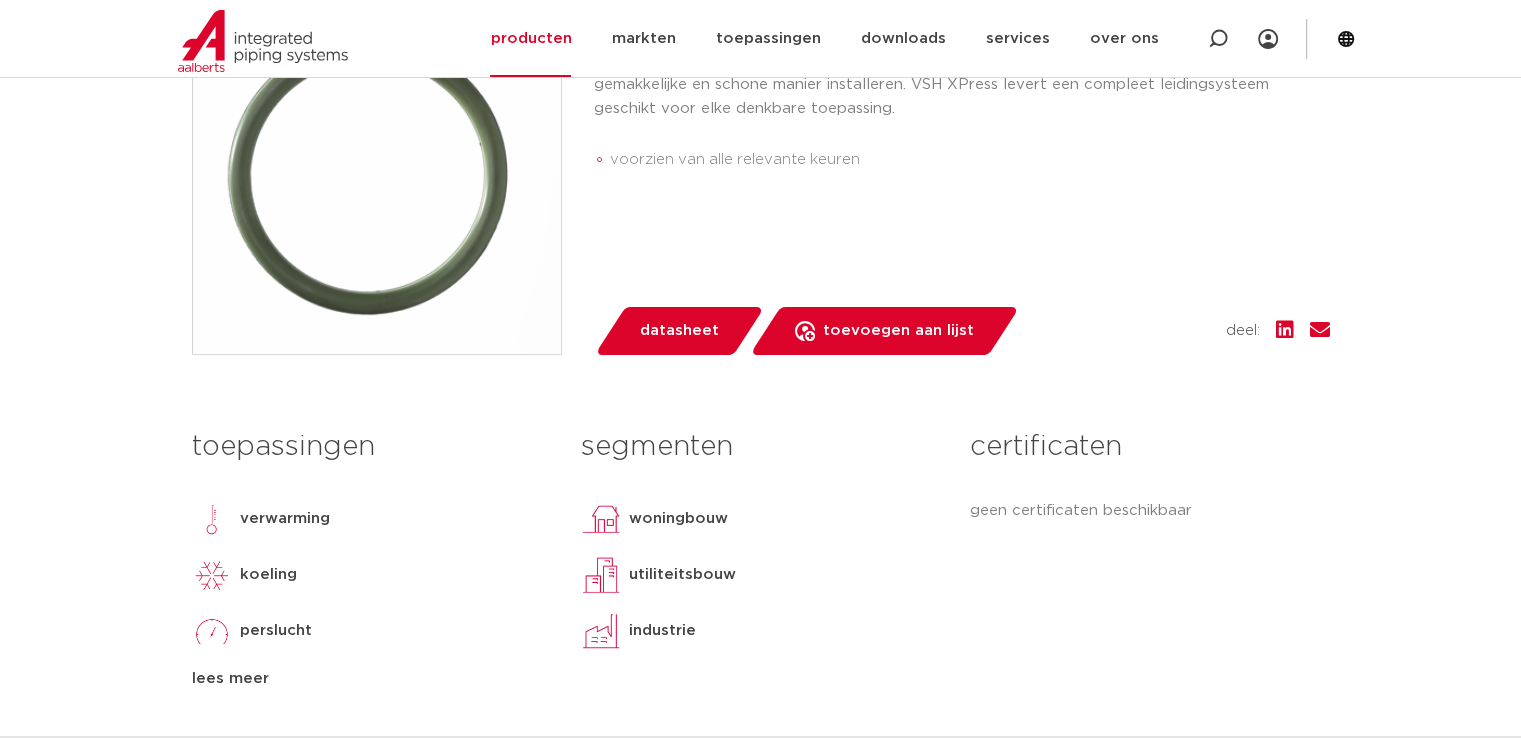 click on "toepassingen
verwarming
koeling
perslucht
solar installatie
vacuüm
lees meer
lees minder" at bounding box center [371, 555] 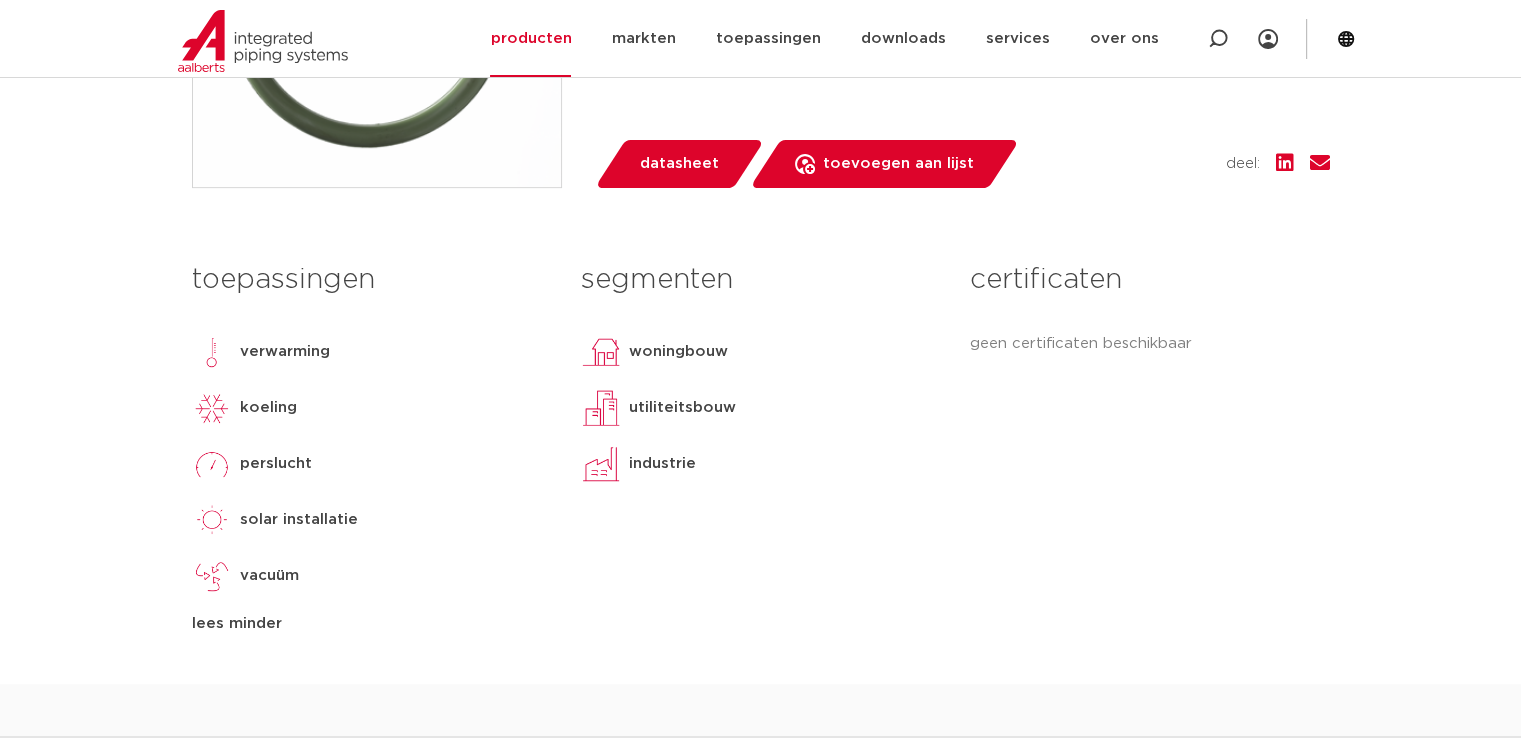 scroll, scrollTop: 725, scrollLeft: 0, axis: vertical 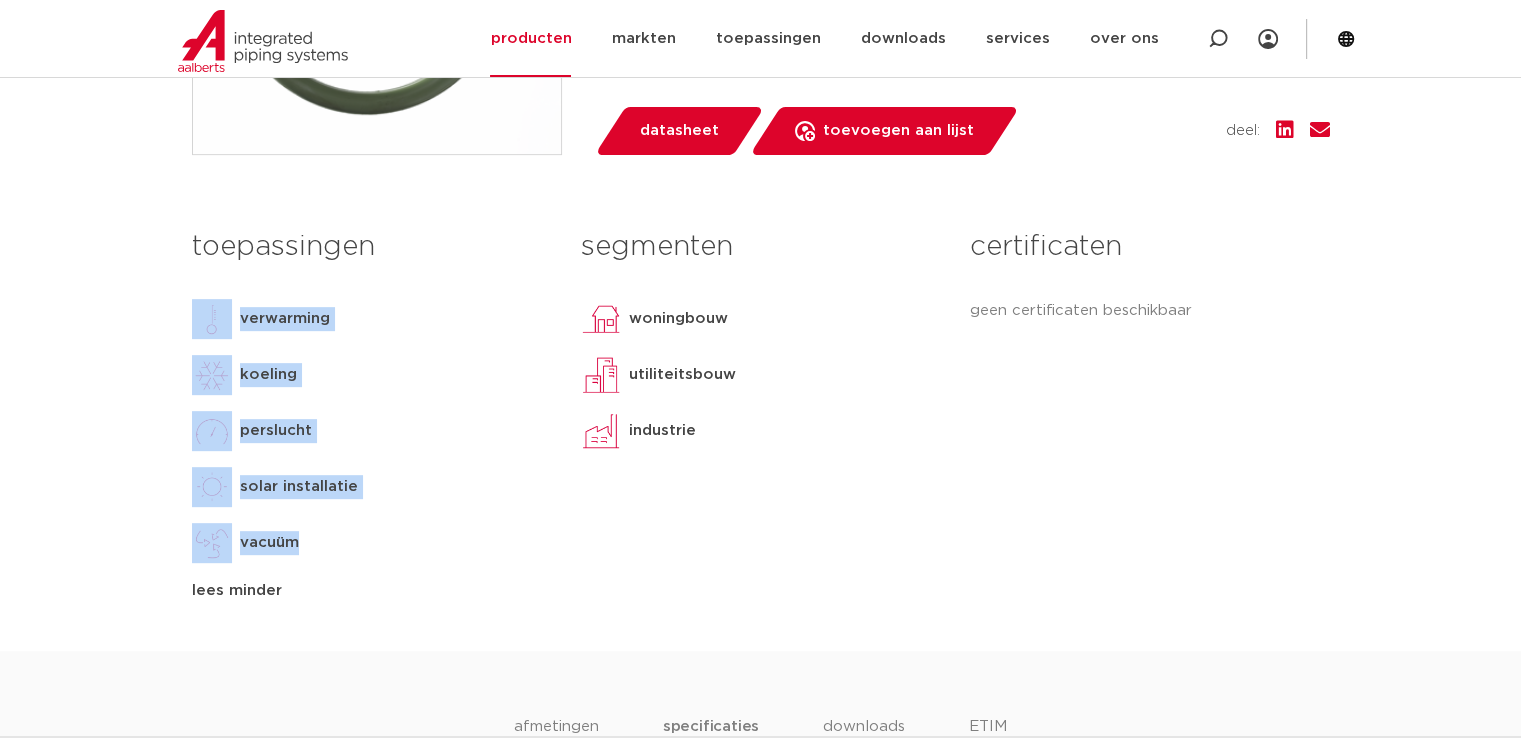 drag, startPoint x: 352, startPoint y: 551, endPoint x: 152, endPoint y: 323, distance: 303.28864 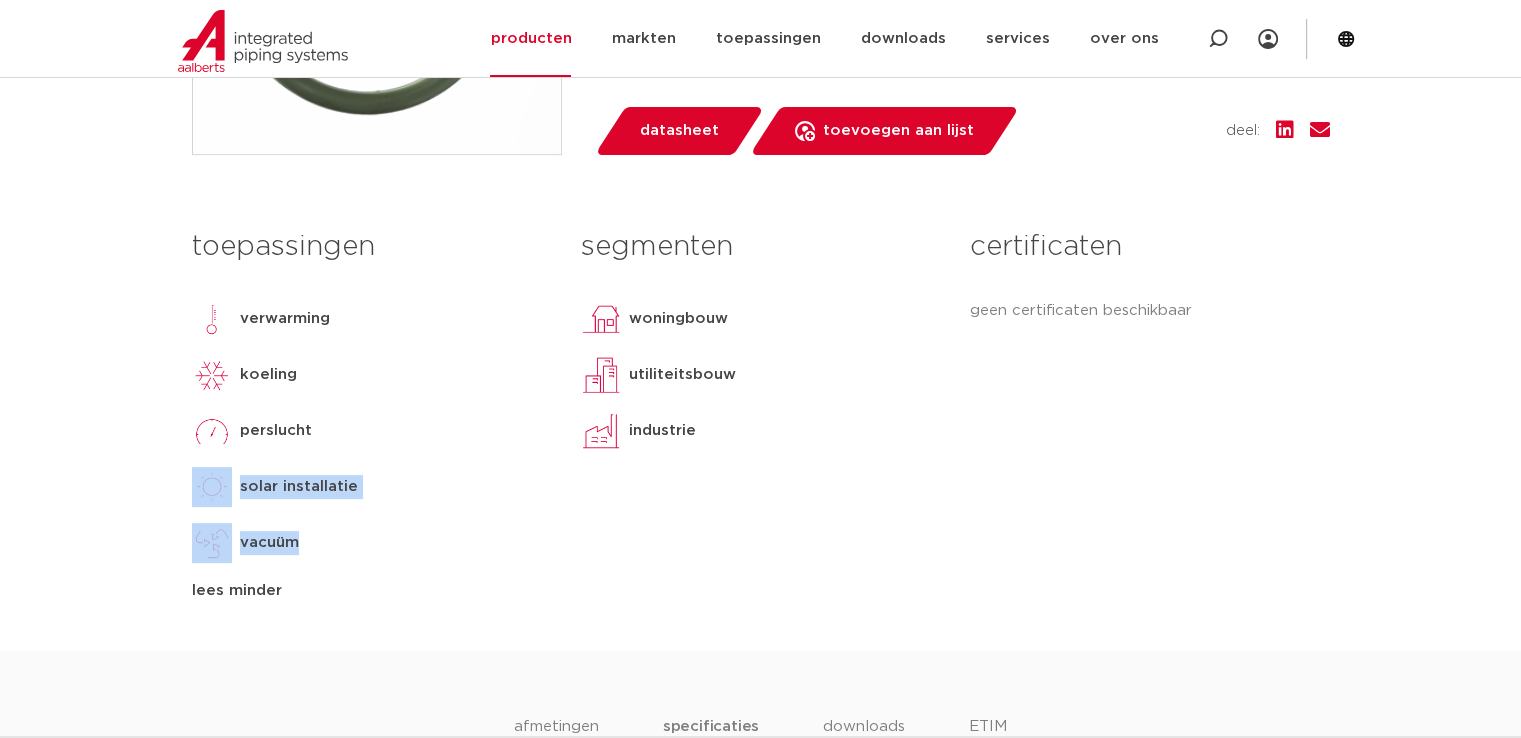 drag, startPoint x: 353, startPoint y: 544, endPoint x: 117, endPoint y: 452, distance: 253.29825 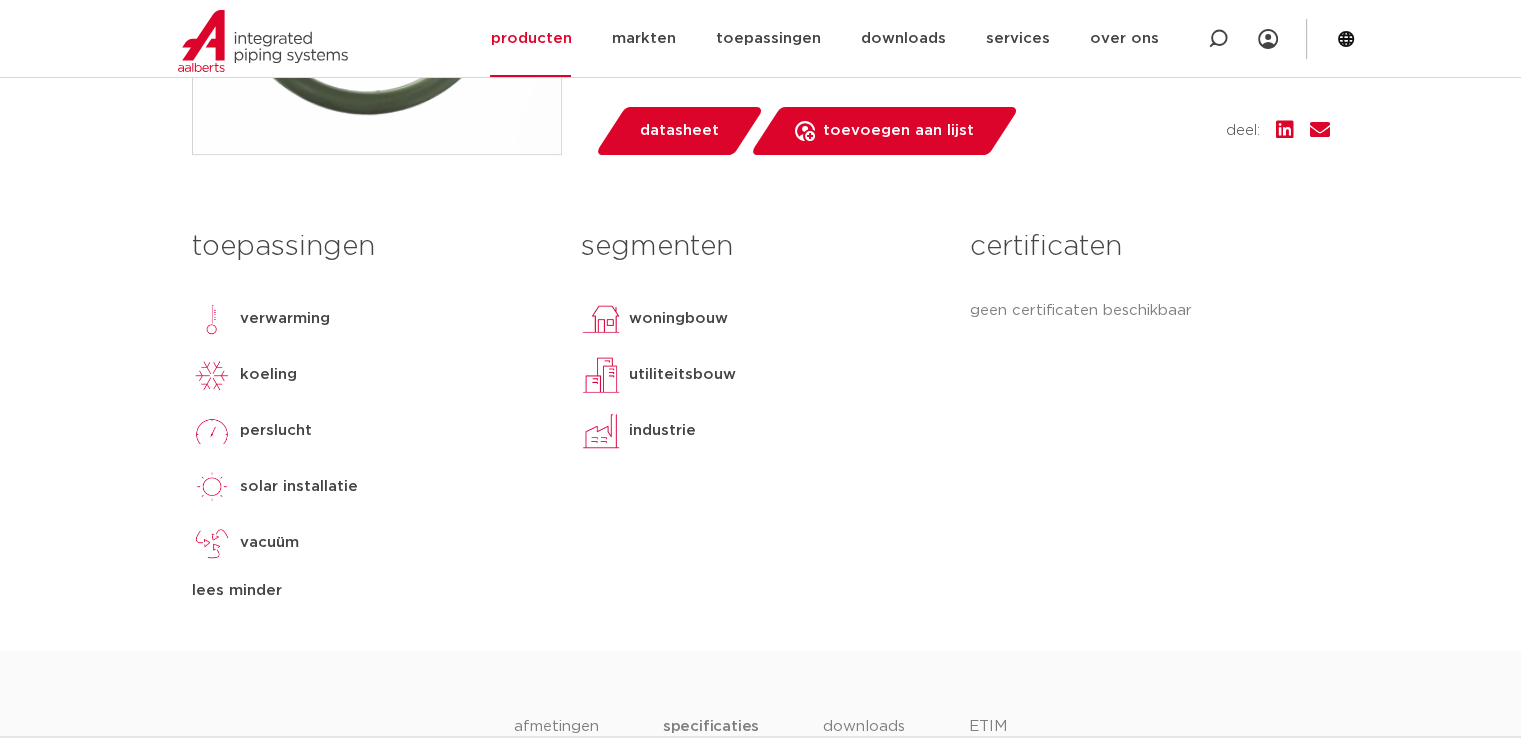 click on "Deze website maakt gebruik van cookies We gebruiken cookies om content en advertenties te personaliseren, om functies voor social media te bieden en om ons websiteverkeer te analyseren. Ook delen we informatie over uw gebruik van onze site met onze partners voor social media, adverteren en analyse. Deze partners kunnen deze gegevens combineren met andere informatie die u aan ze heeft verstrekt of die ze hebben verzameld op basis van uw gebruik van hun services.  Alles toestaan Weigeren Details tonen Selectie toestaan Noodzakelijk (30) Details tonen  (Noodzakelijk) Noodzakelijke cookies helpen een website bruikbaarder te maken, door basisfuncties als paginanavigatie en toegang tot beveiligde gedeelten van de website mogelijk te maken. Zonder deze cookies kan de website niet naar behoren werken.   Naam Aanbieder Doel Maximale bewaartermijn Type CookieConsent [x6] Cookiebot Slaat de cookiestatus van de gebruiker op voor het huidige domein 1 jaar HTTP-cookie elementor [x6] [DOMAIN] [DOMAIN]" at bounding box center (760, 1873) 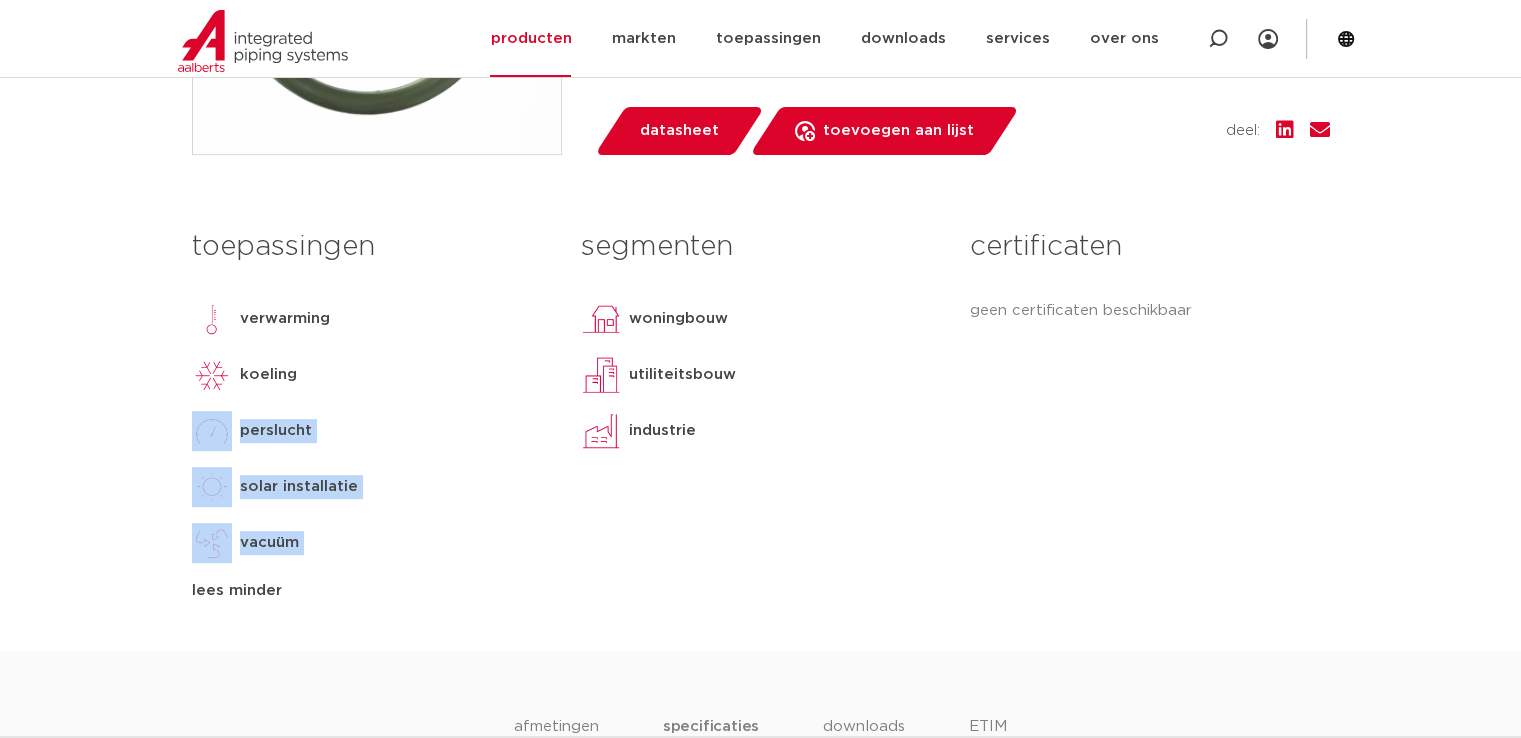drag, startPoint x: 117, startPoint y: 449, endPoint x: 375, endPoint y: 513, distance: 265.8195 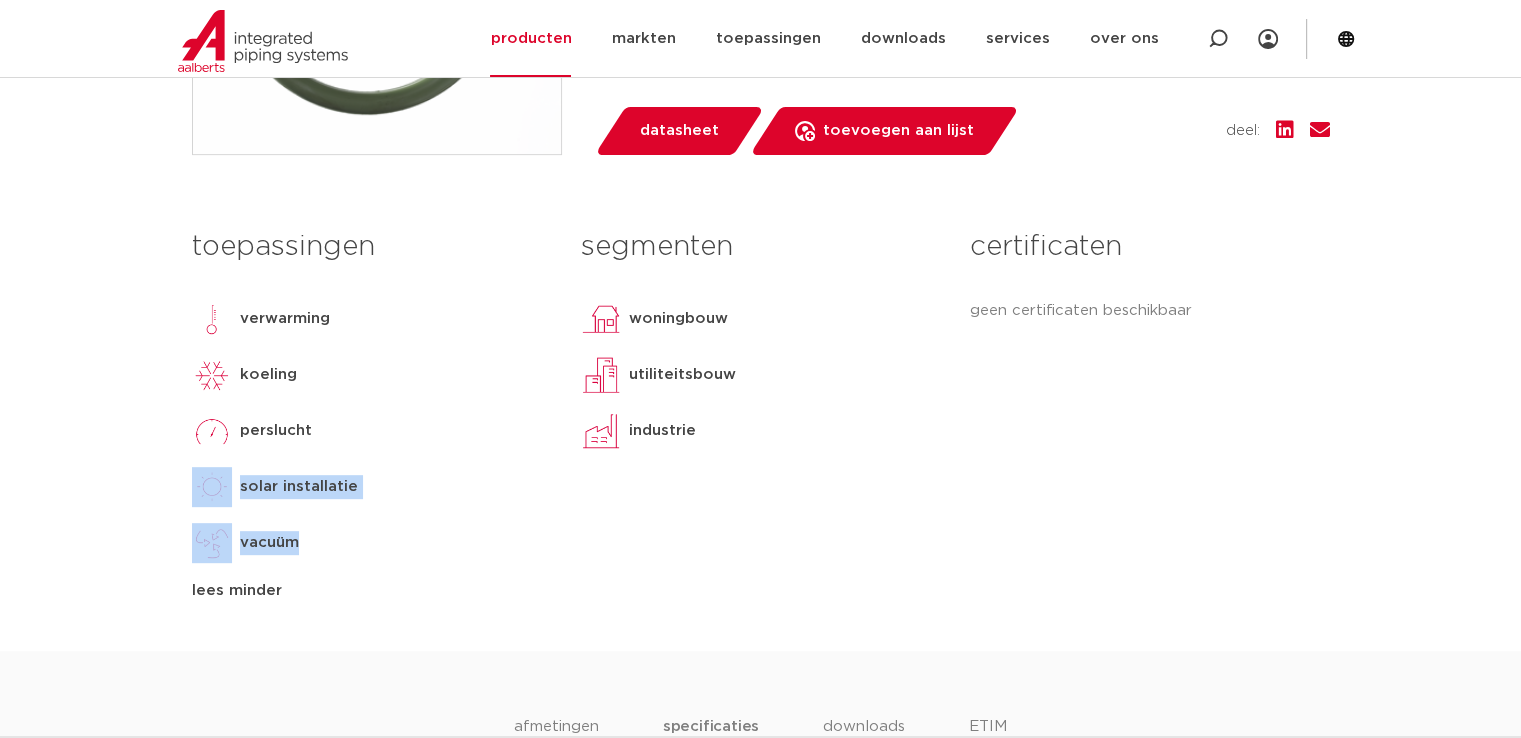 drag, startPoint x: 376, startPoint y: 536, endPoint x: 92, endPoint y: 466, distance: 292.49957 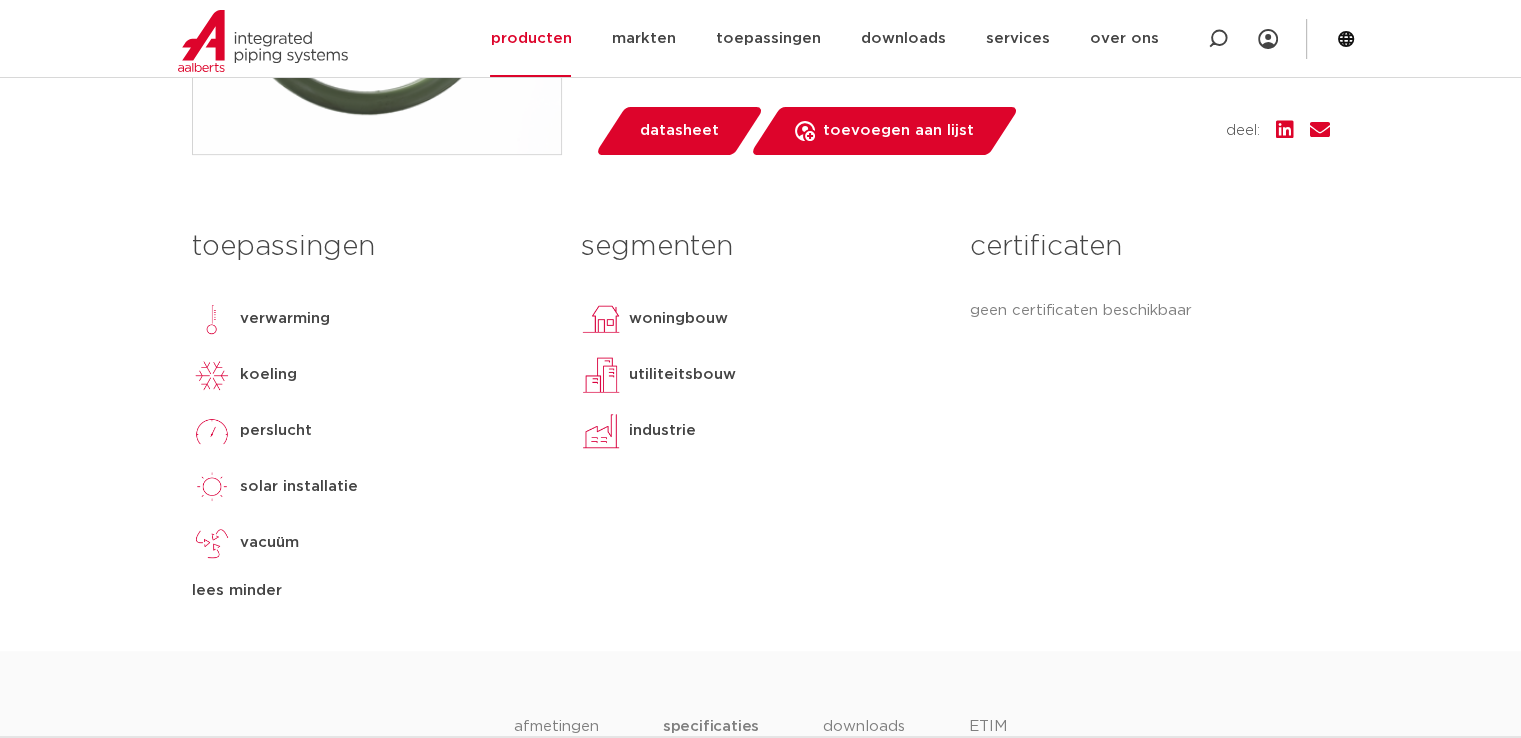 click on "vacuüm" at bounding box center (371, 543) 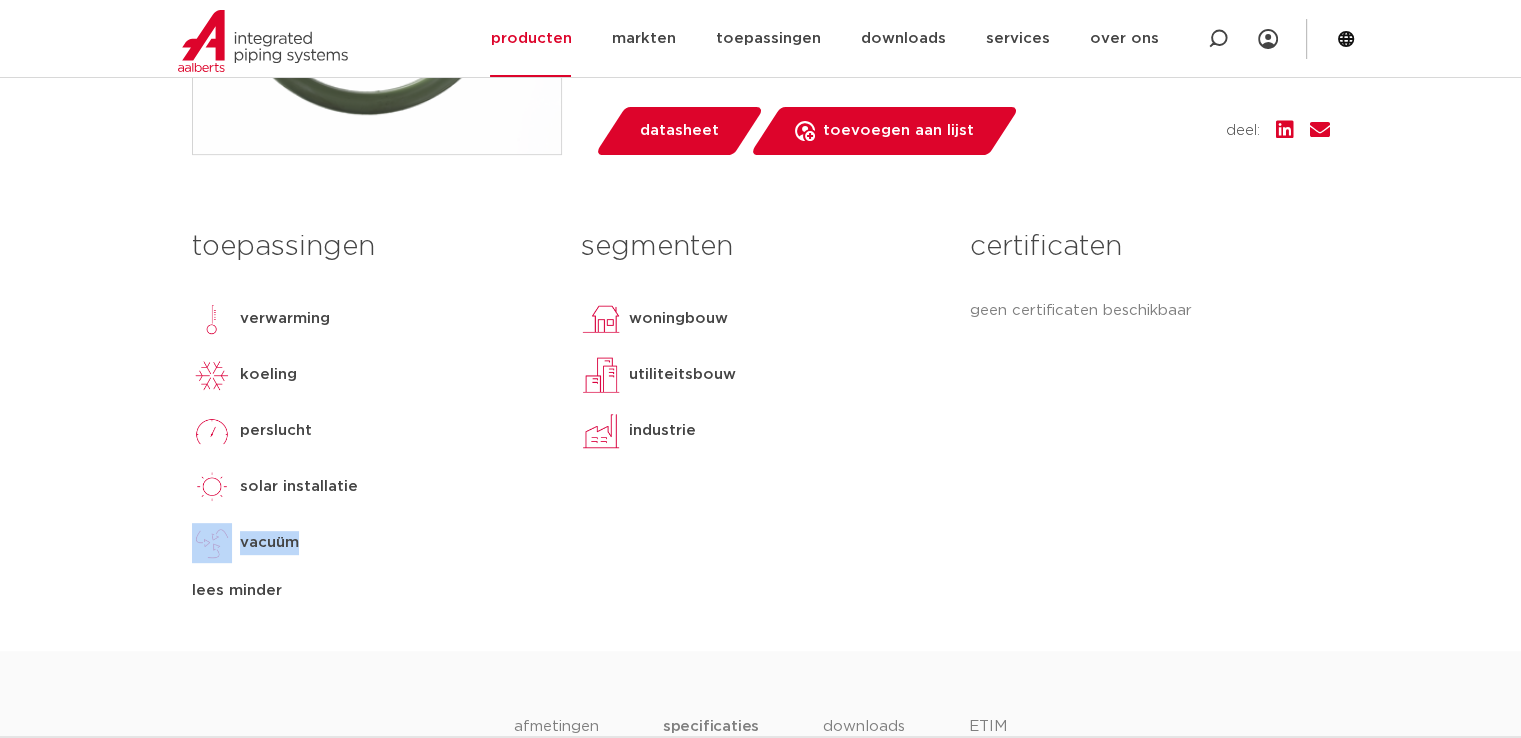 drag, startPoint x: 385, startPoint y: 553, endPoint x: 133, endPoint y: 502, distance: 257.10892 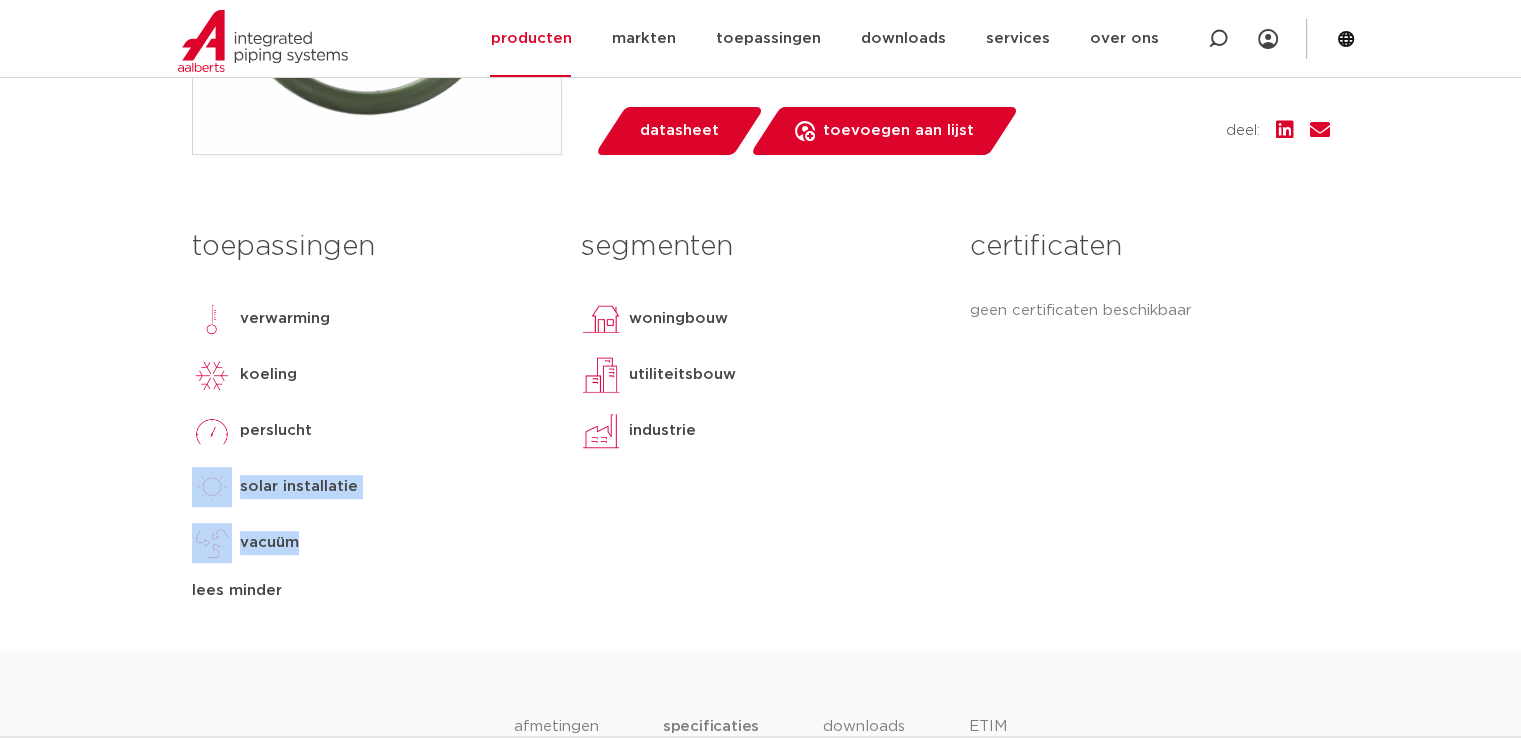 click on "Deze website maakt gebruik van cookies We gebruiken cookies om content en advertenties te personaliseren, om functies voor social media te bieden en om ons websiteverkeer te analyseren. Ook delen we informatie over uw gebruik van onze site met onze partners voor social media, adverteren en analyse. Deze partners kunnen deze gegevens combineren met andere informatie die u aan ze heeft verstrekt of die ze hebben verzameld op basis van uw gebruik van hun services.  Alles toestaan Weigeren Details tonen Selectie toestaan Noodzakelijk (30) Details tonen  (Noodzakelijk) Noodzakelijke cookies helpen een website bruikbaarder te maken, door basisfuncties als paginanavigatie en toegang tot beveiligde gedeelten van de website mogelijk te maken. Zonder deze cookies kan de website niet naar behoren werken.   Naam Aanbieder Doel Maximale bewaartermijn Type CookieConsent [x6] Cookiebot Slaat de cookiestatus van de gebruiker op voor het huidige domein 1 jaar HTTP-cookie elementor [x6] [DOMAIN] [DOMAIN]" at bounding box center [760, 1873] 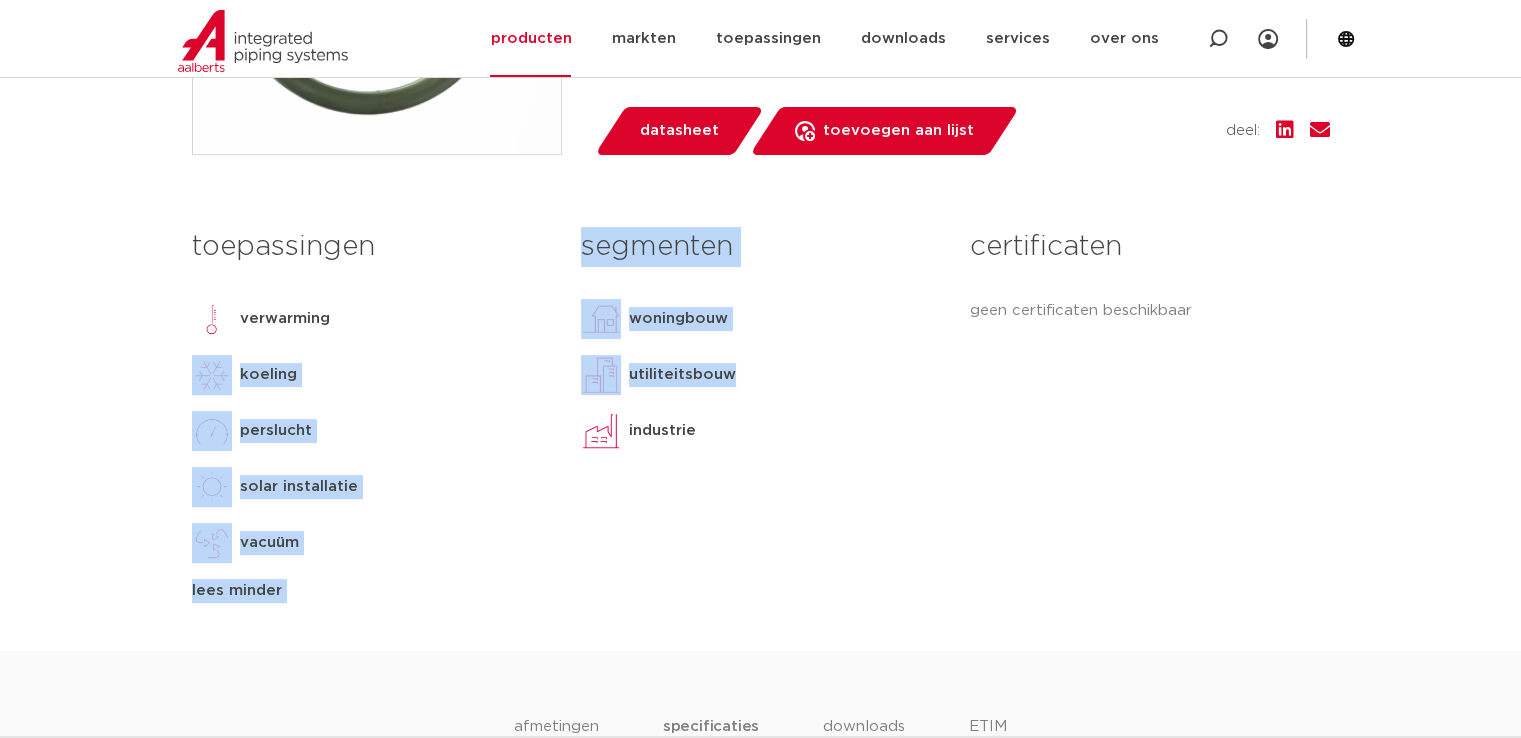 drag, startPoint x: 532, startPoint y: 311, endPoint x: 752, endPoint y: 365, distance: 226.53035 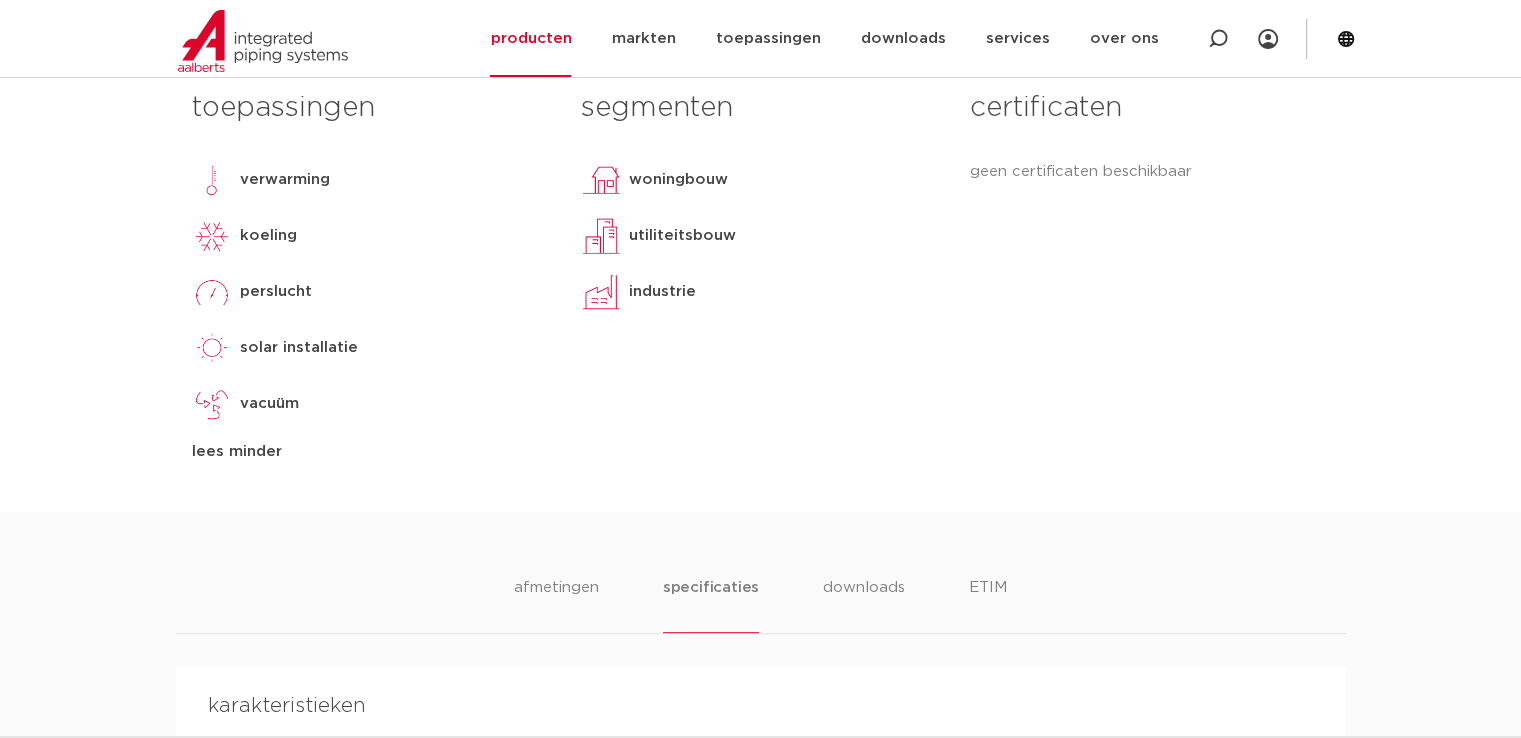 scroll, scrollTop: 1025, scrollLeft: 0, axis: vertical 